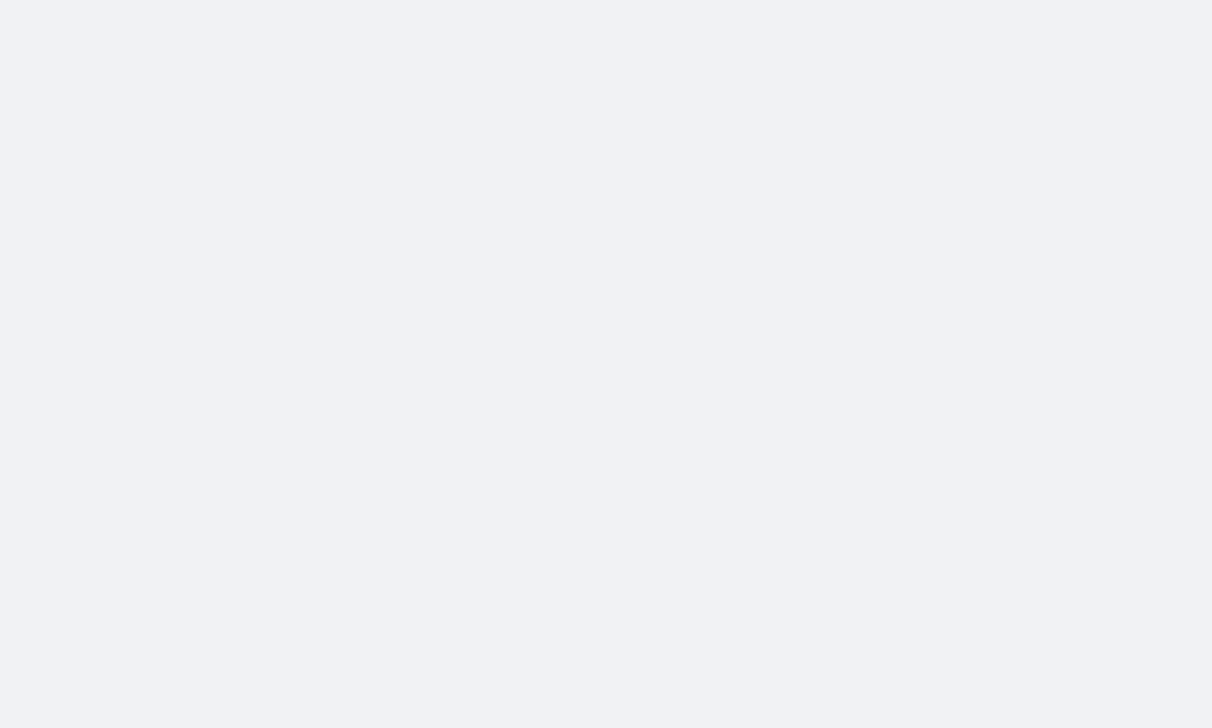 scroll, scrollTop: 0, scrollLeft: 0, axis: both 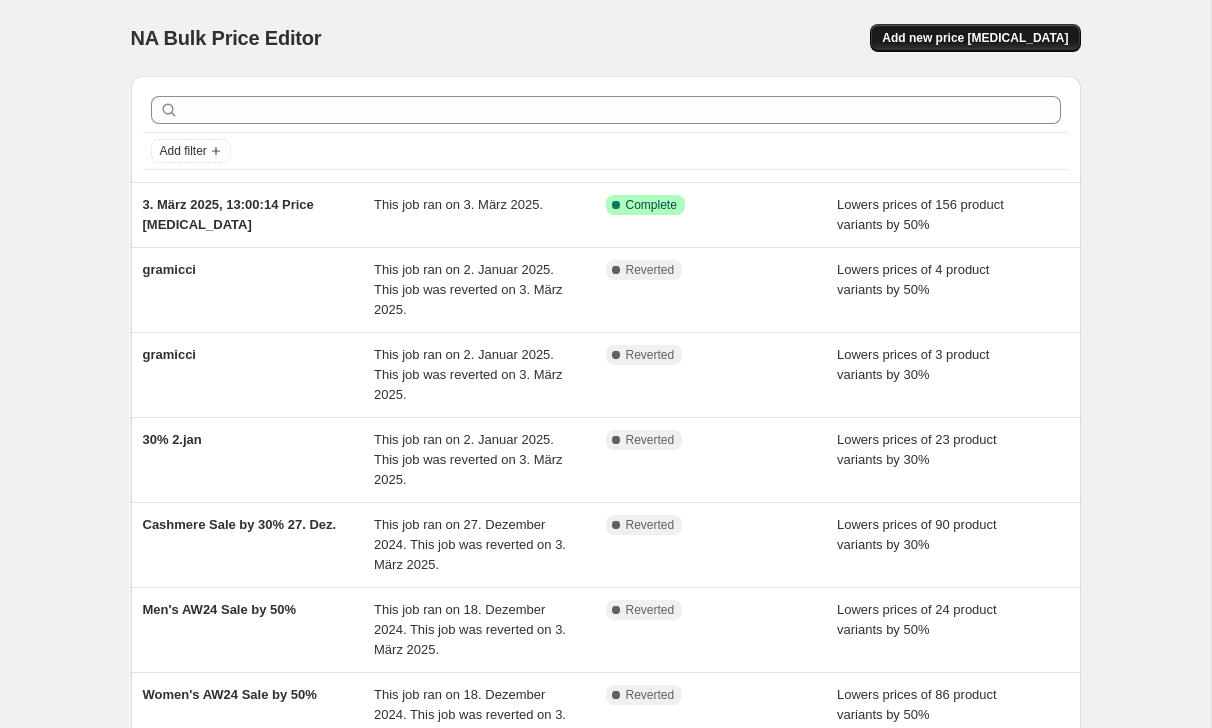 click on "Add new price [MEDICAL_DATA]" at bounding box center (975, 38) 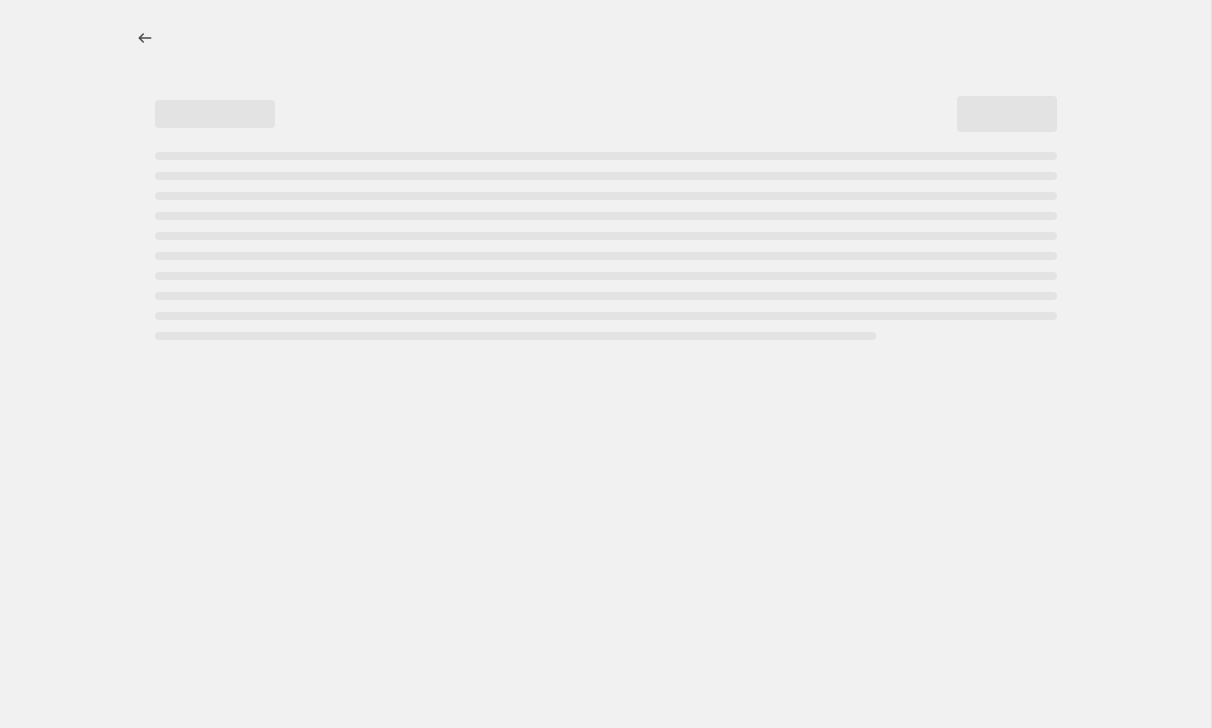 select on "percentage" 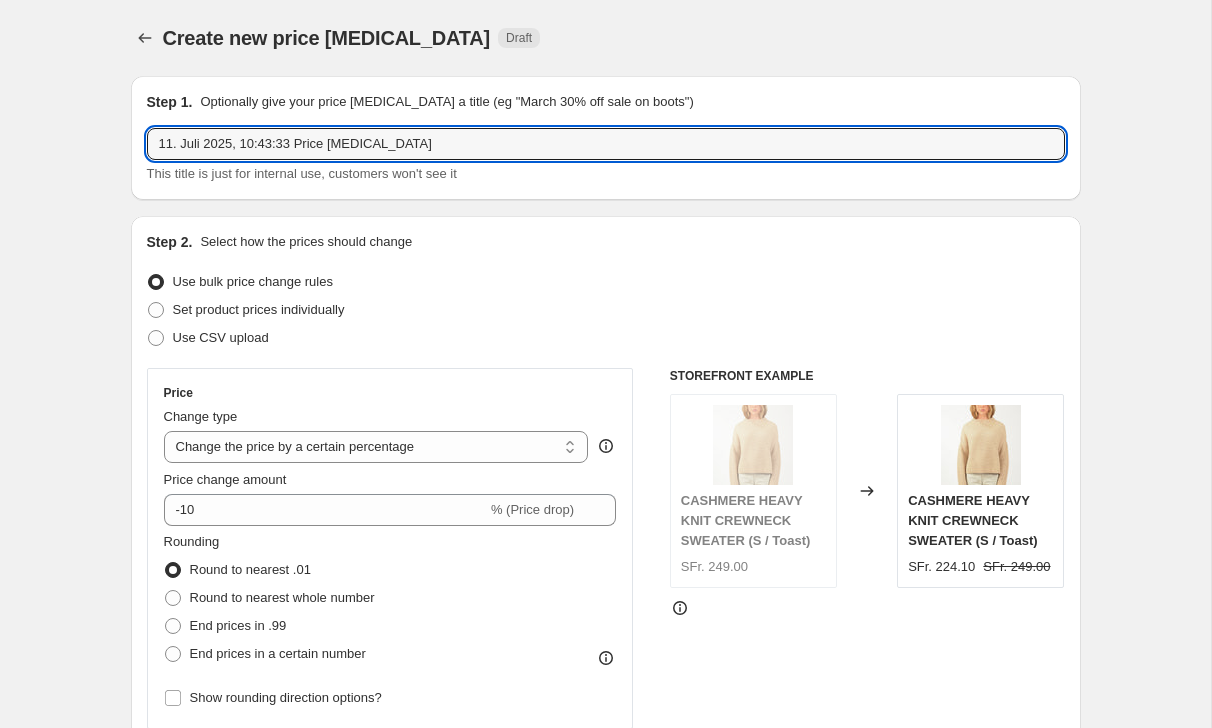 drag, startPoint x: 524, startPoint y: 143, endPoint x: 34, endPoint y: 133, distance: 490.10202 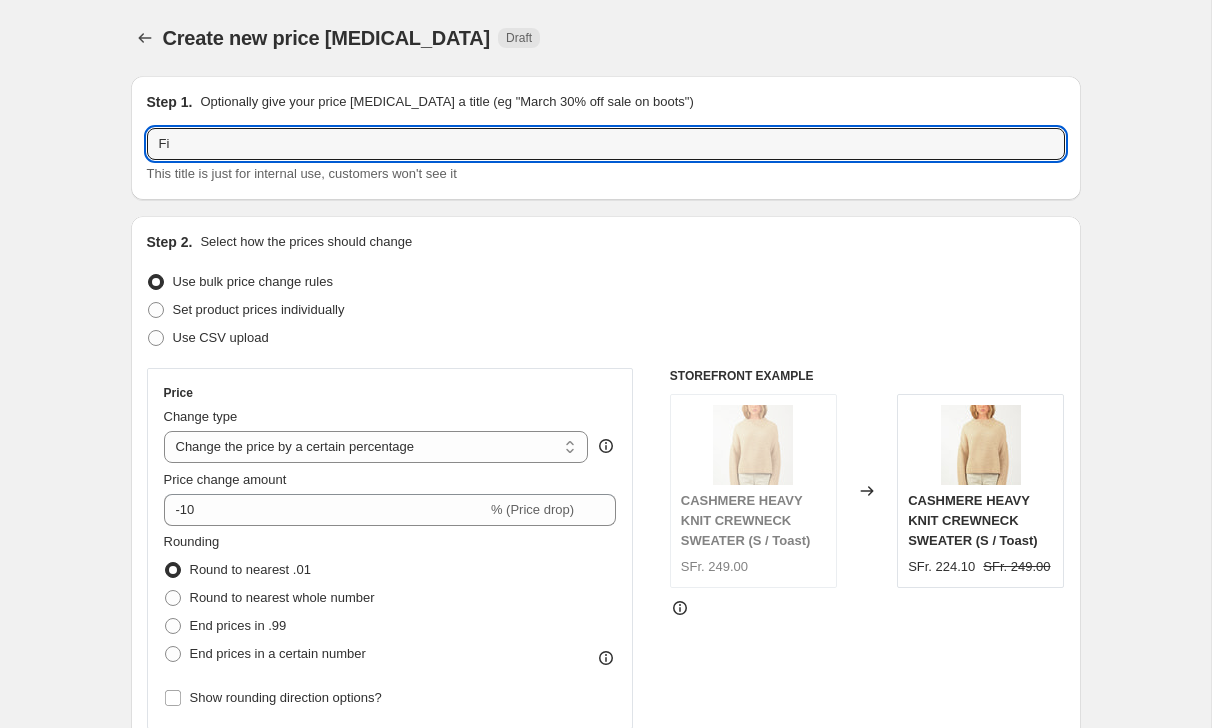 type on "F" 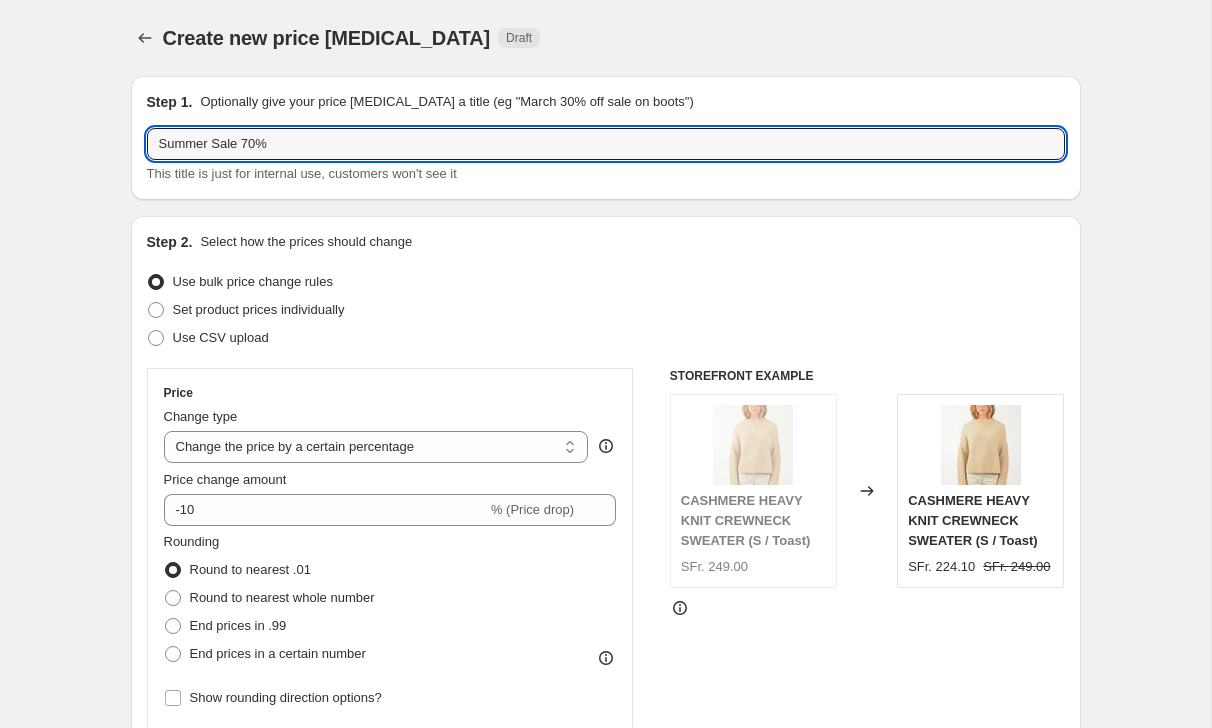 type on "Summer Sale 70%" 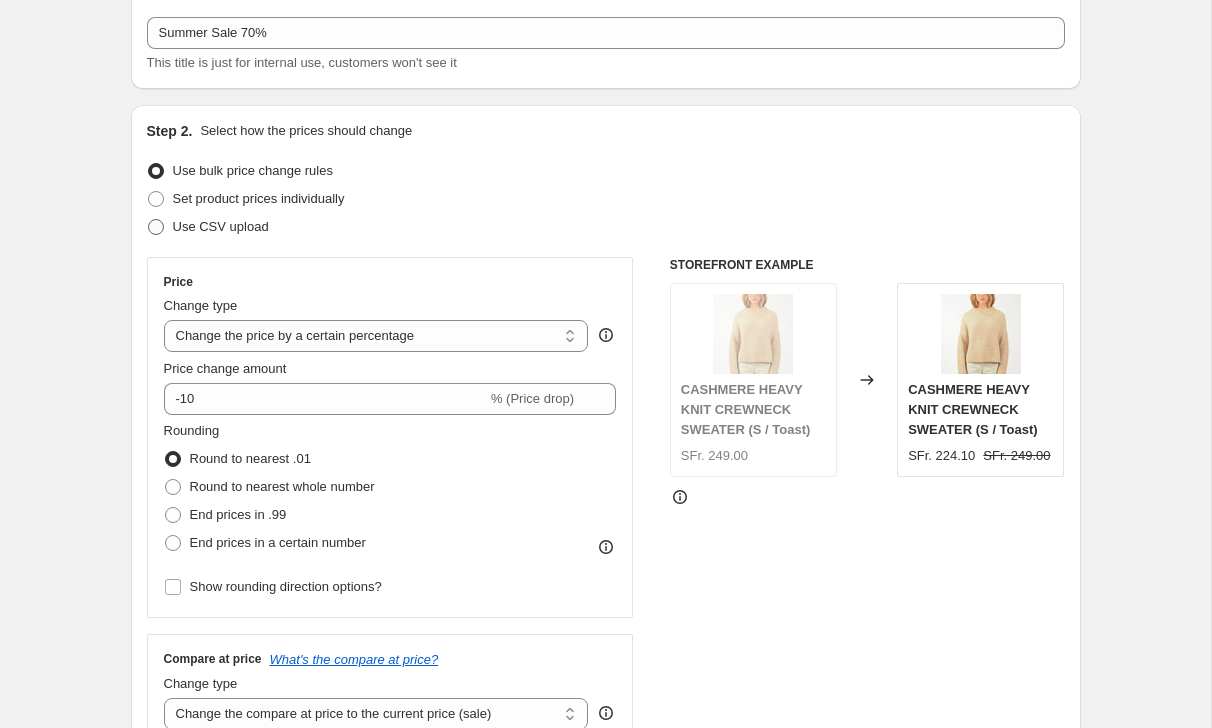 scroll, scrollTop: 135, scrollLeft: 0, axis: vertical 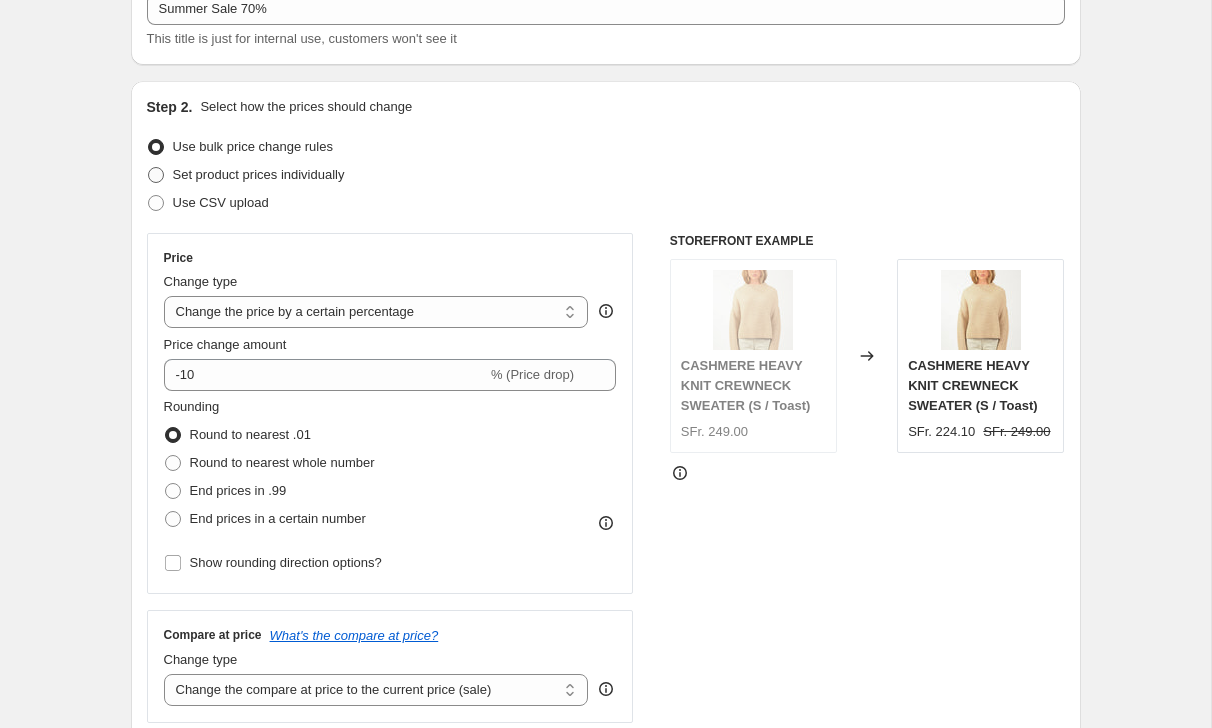 click at bounding box center [156, 175] 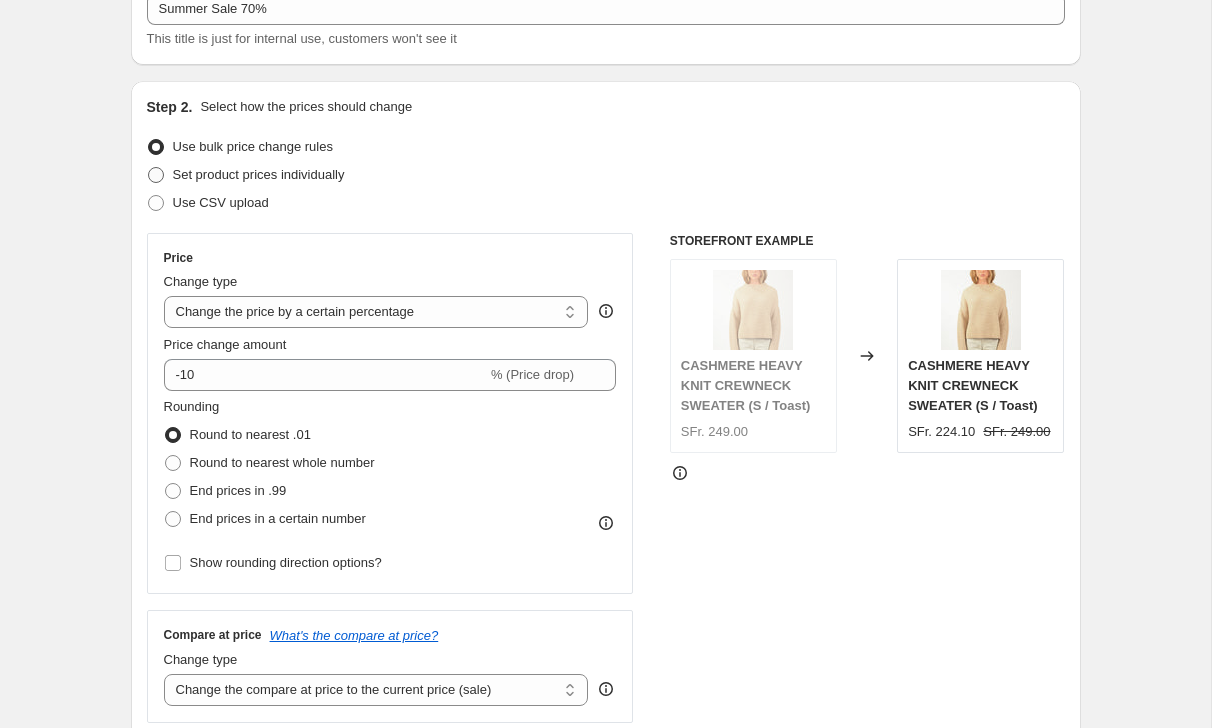 radio on "true" 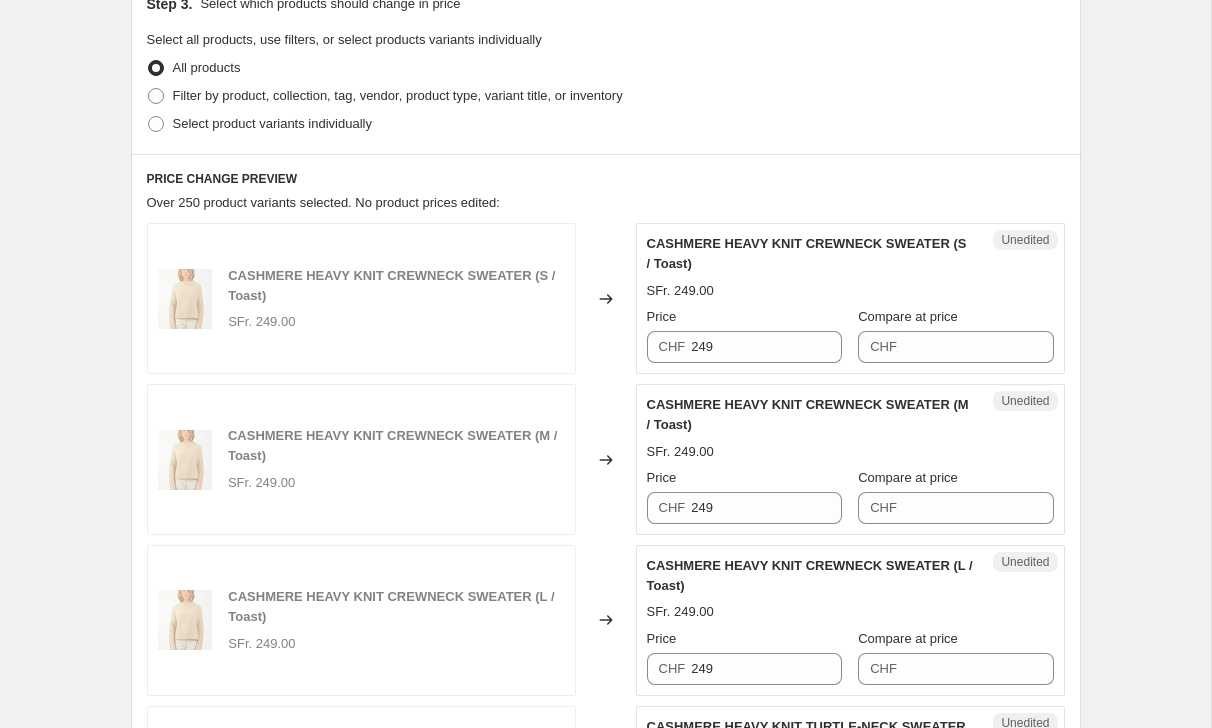 scroll, scrollTop: 451, scrollLeft: 0, axis: vertical 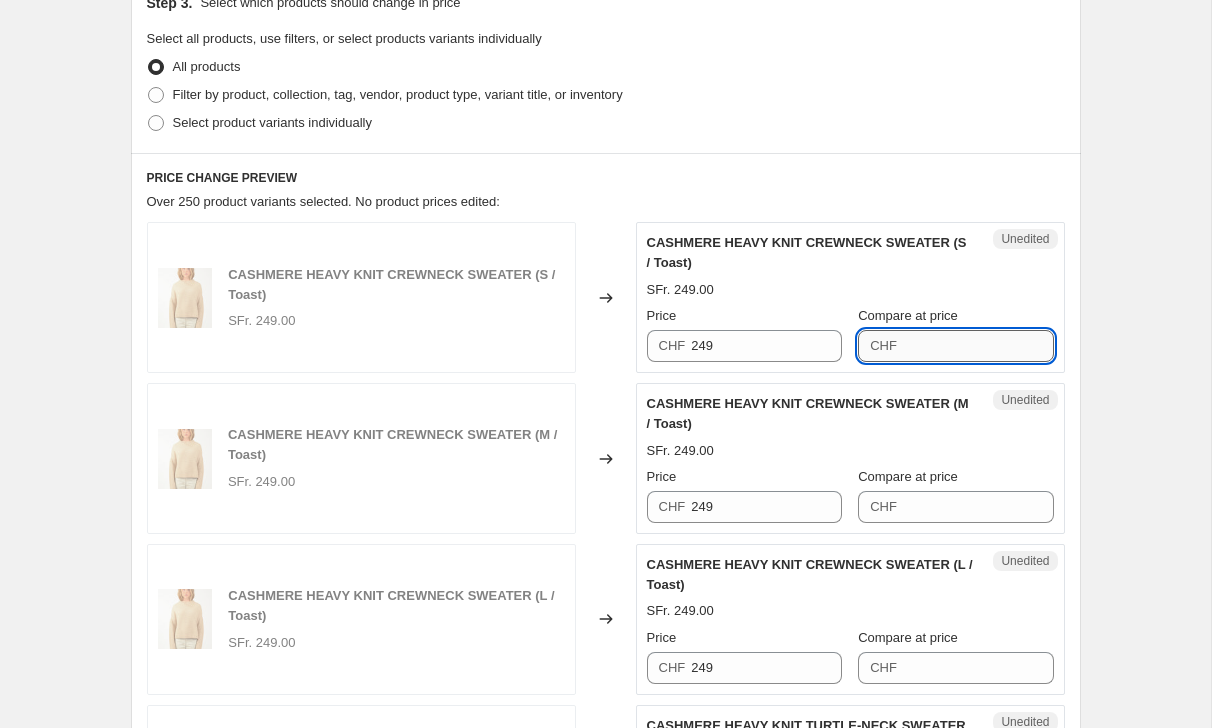 click on "Compare at price" at bounding box center [978, 346] 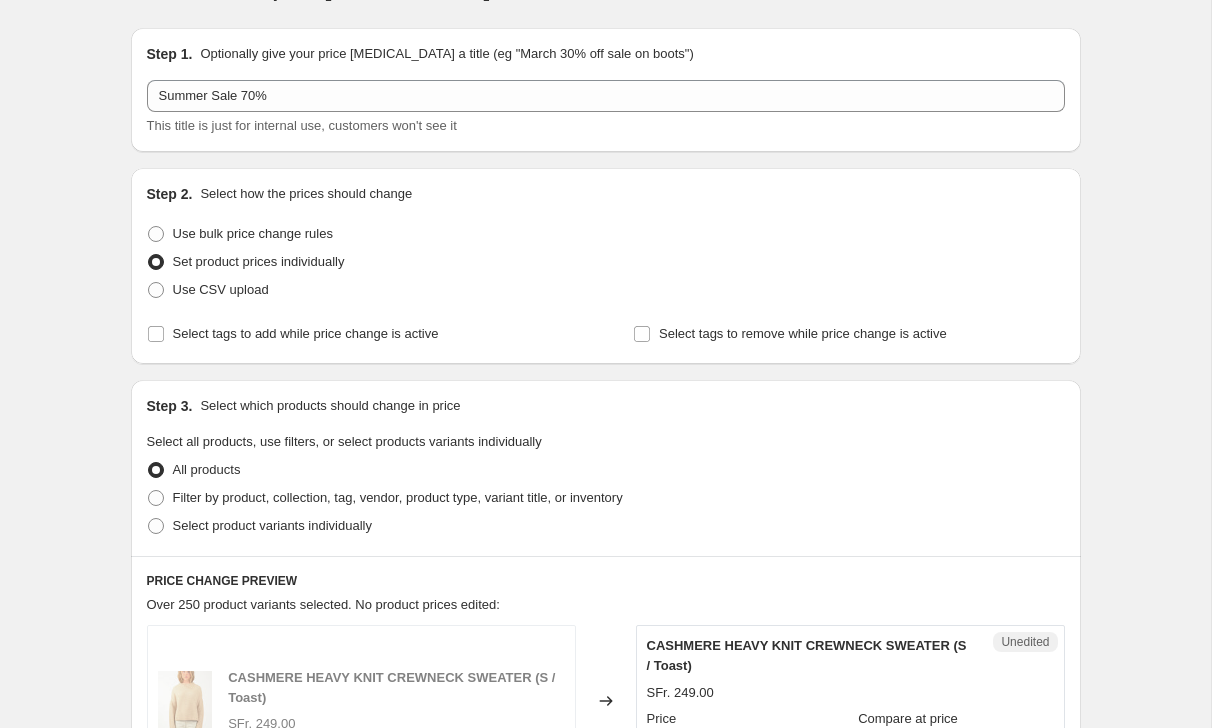 scroll, scrollTop: 47, scrollLeft: 0, axis: vertical 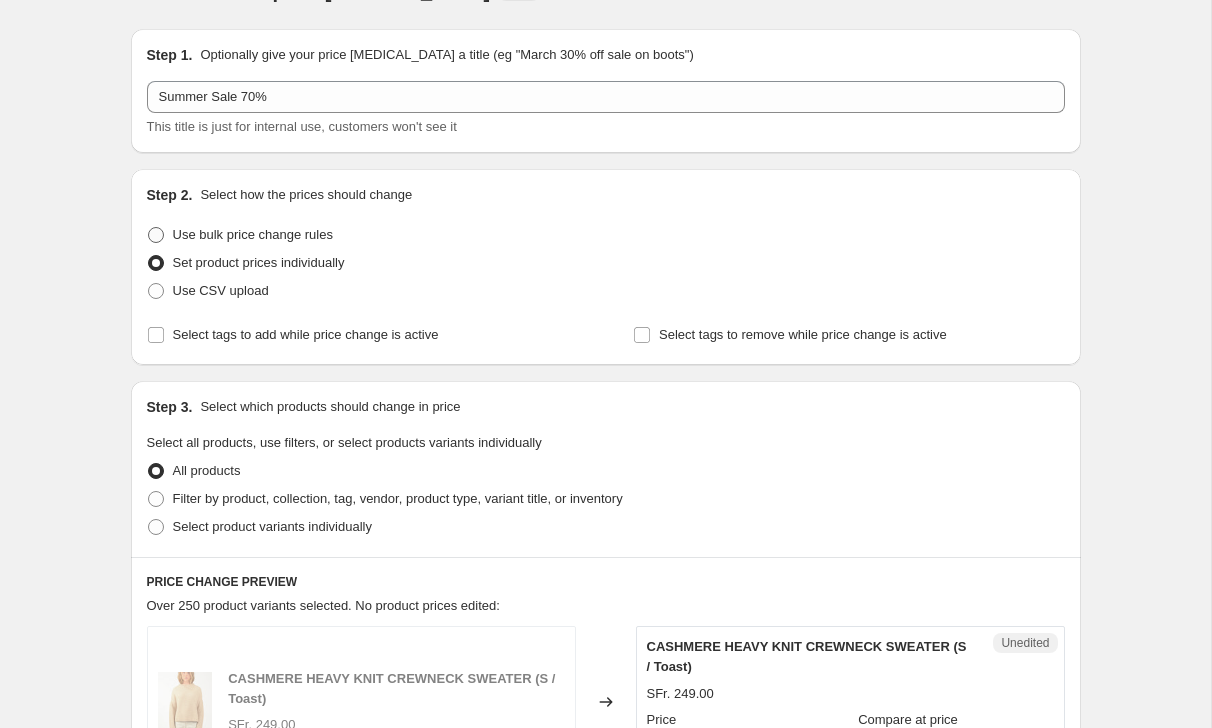 click at bounding box center (156, 235) 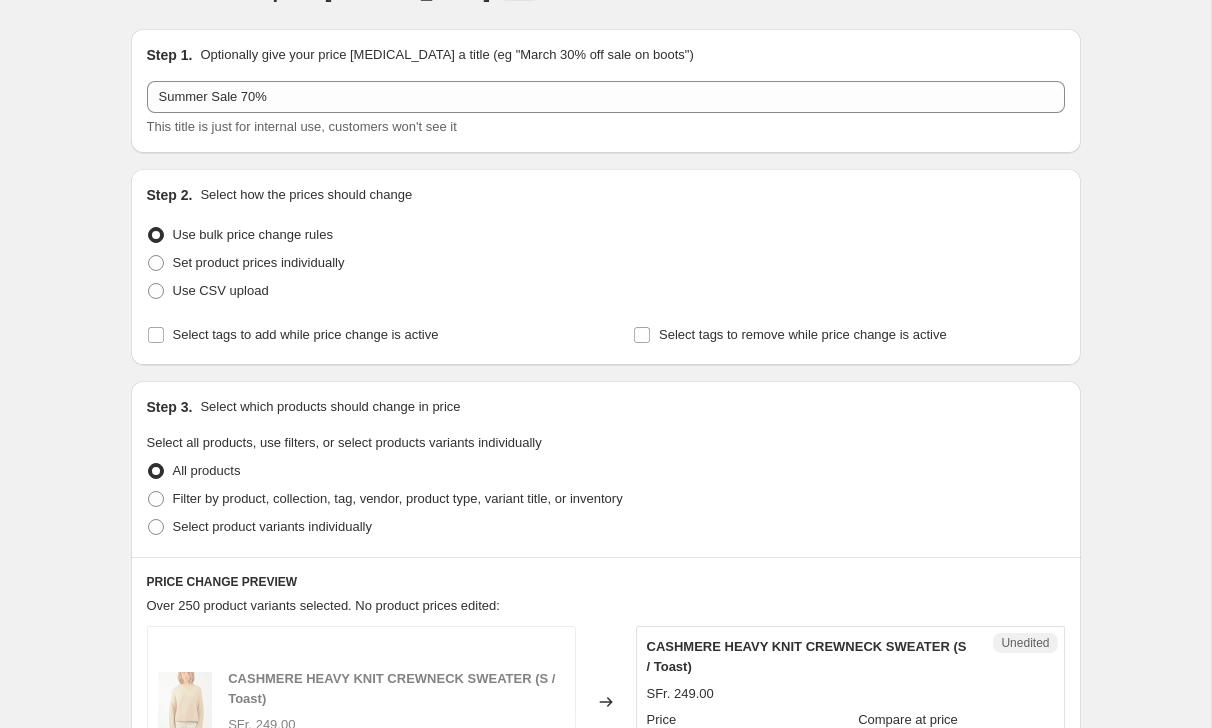 select on "percentage" 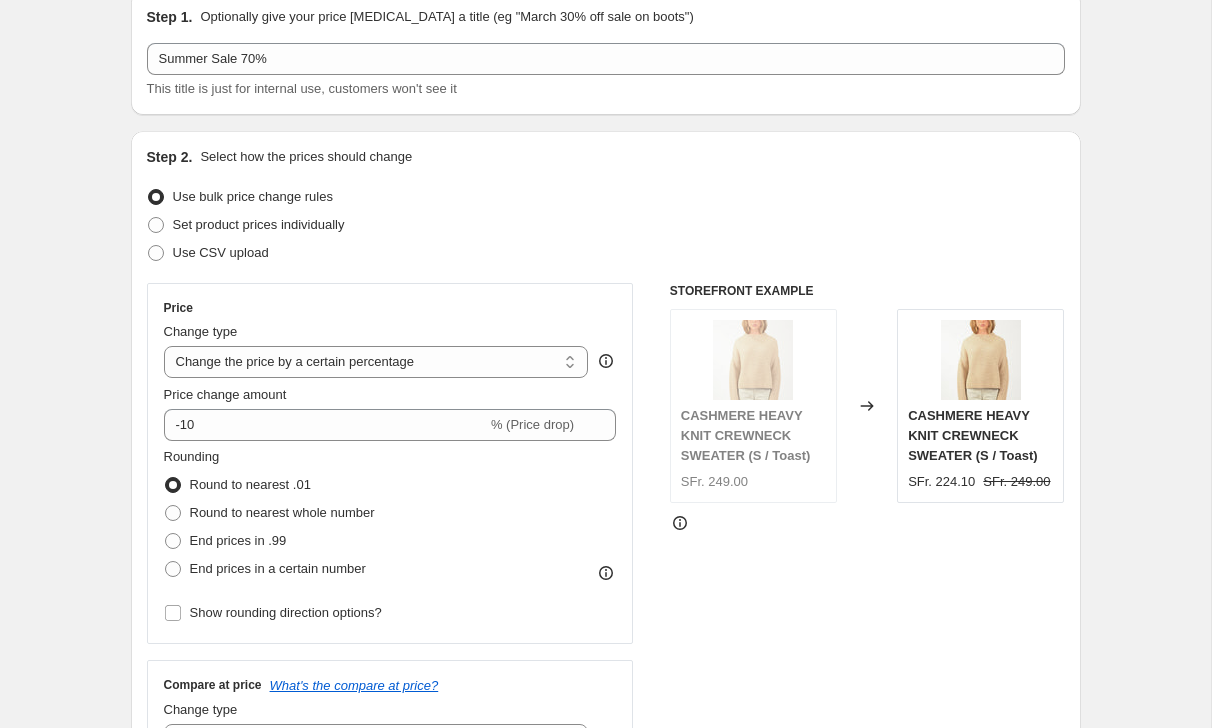 scroll, scrollTop: 90, scrollLeft: 0, axis: vertical 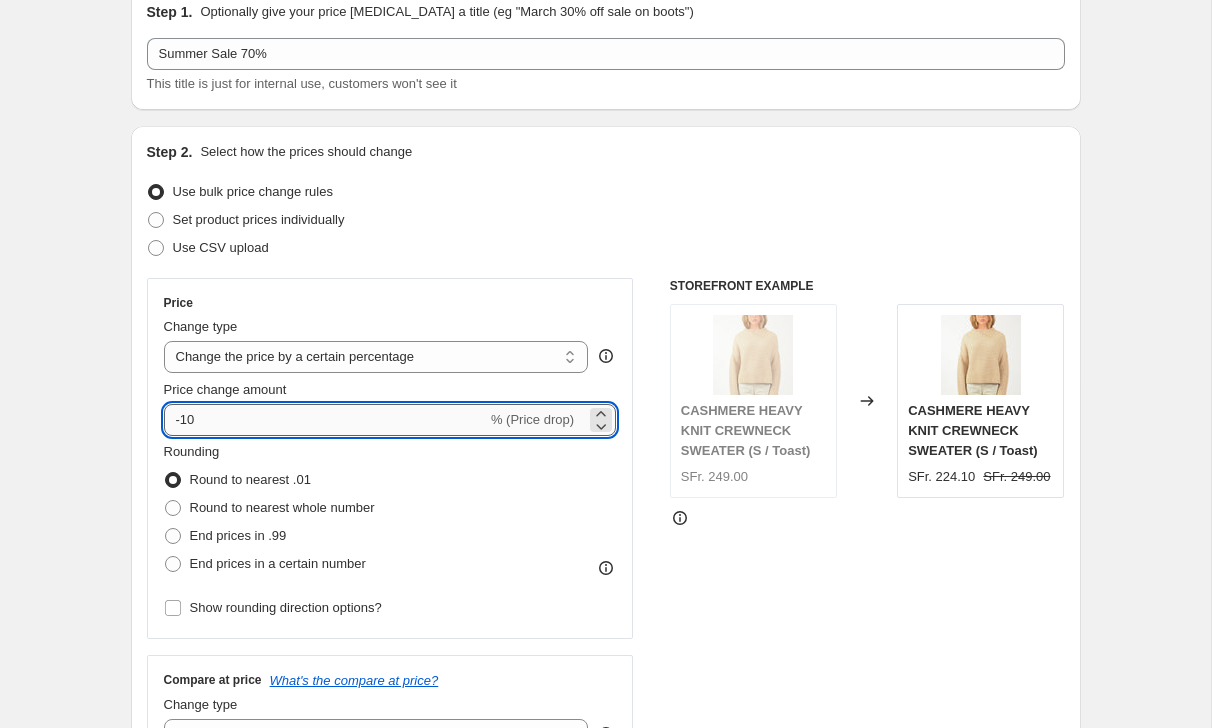 click on "-10" at bounding box center (325, 420) 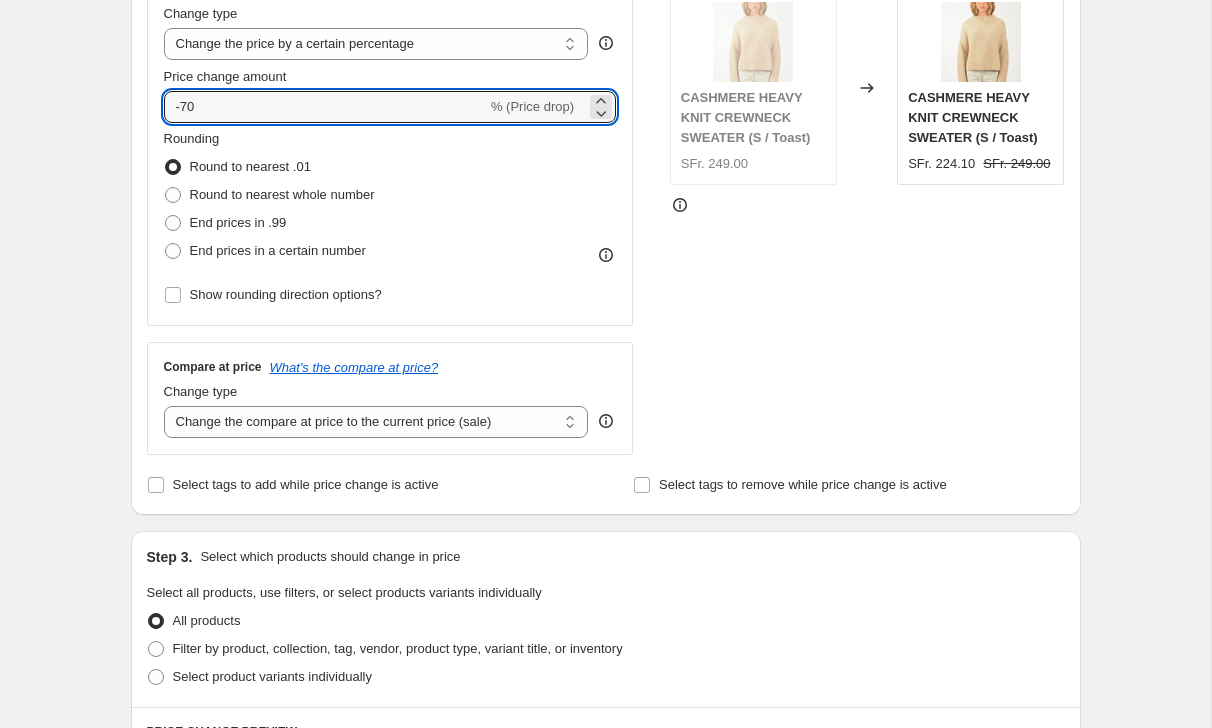 scroll, scrollTop: 407, scrollLeft: 0, axis: vertical 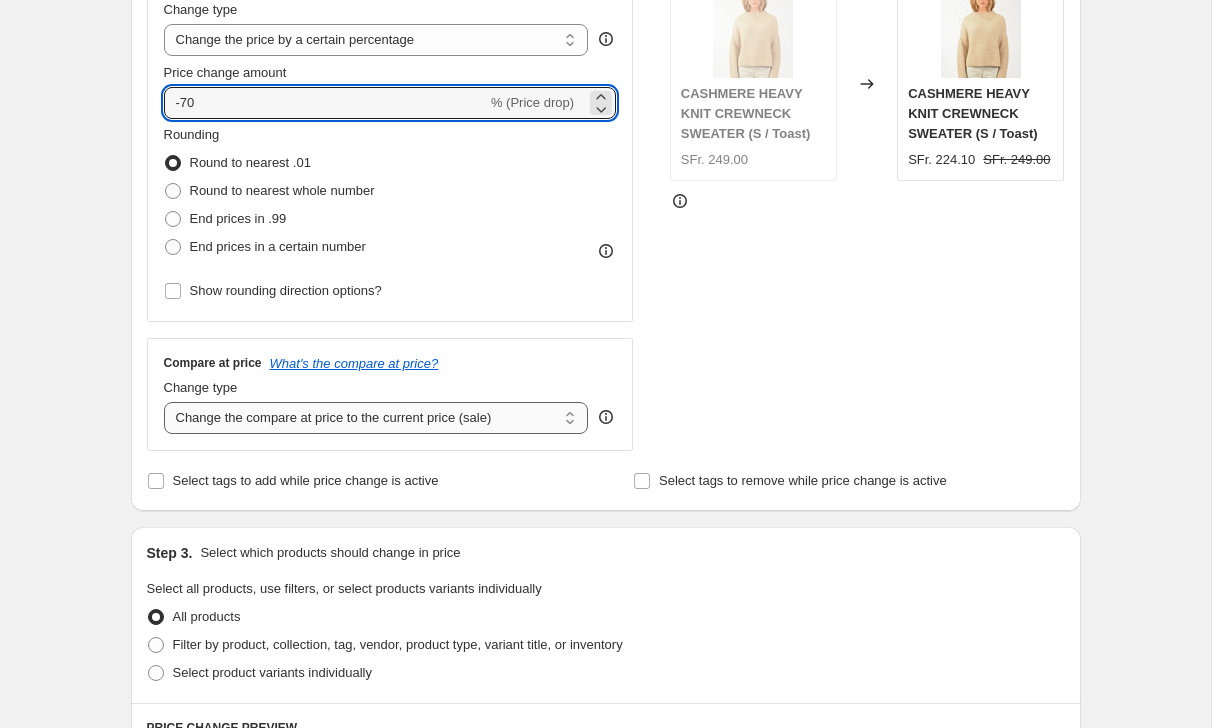 type on "-70" 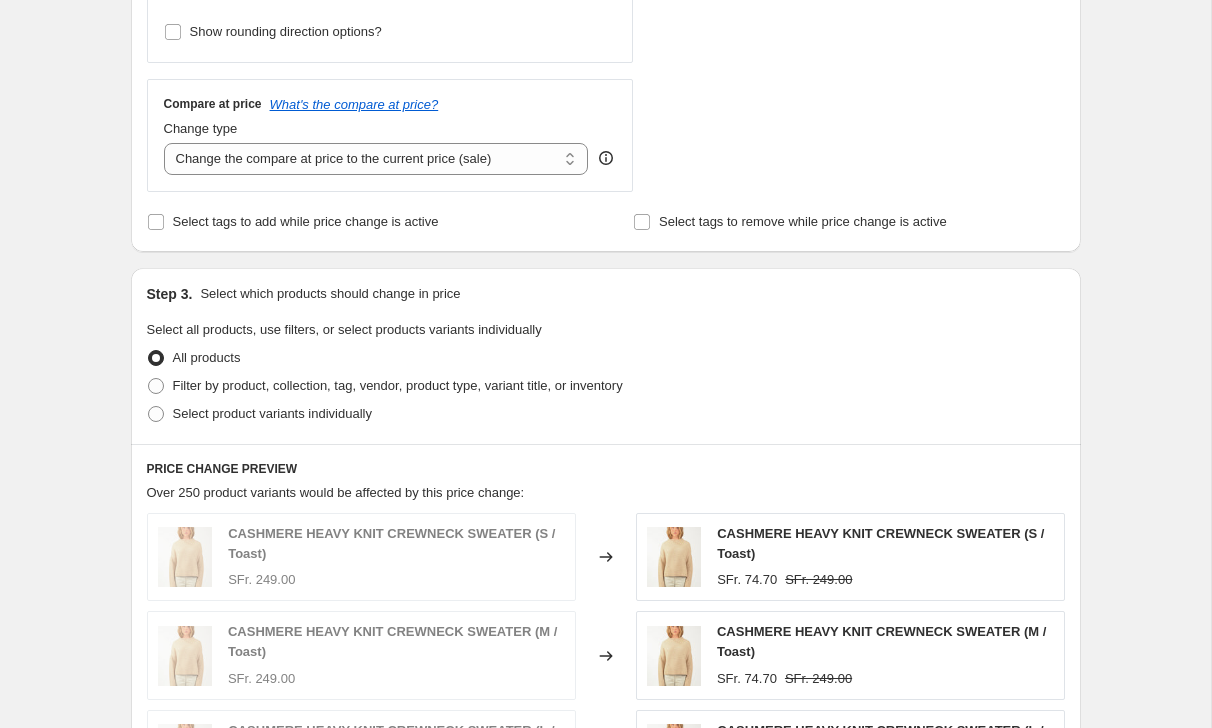 scroll, scrollTop: 619, scrollLeft: 0, axis: vertical 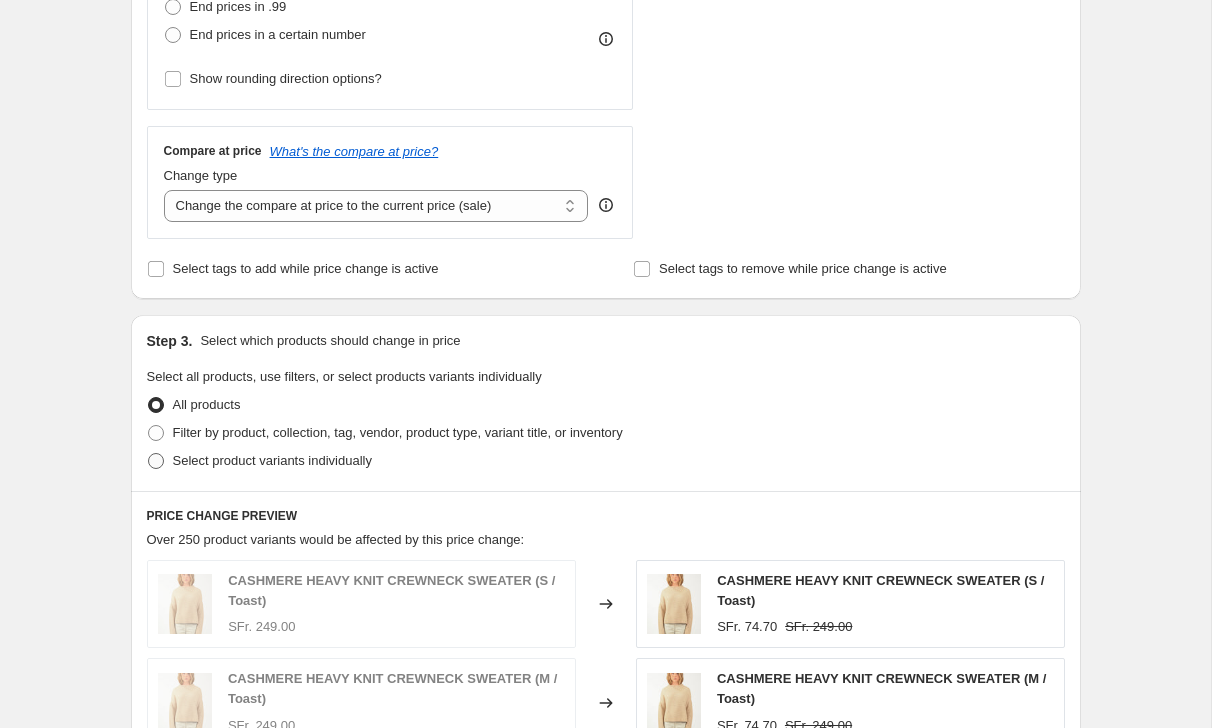 click at bounding box center (156, 461) 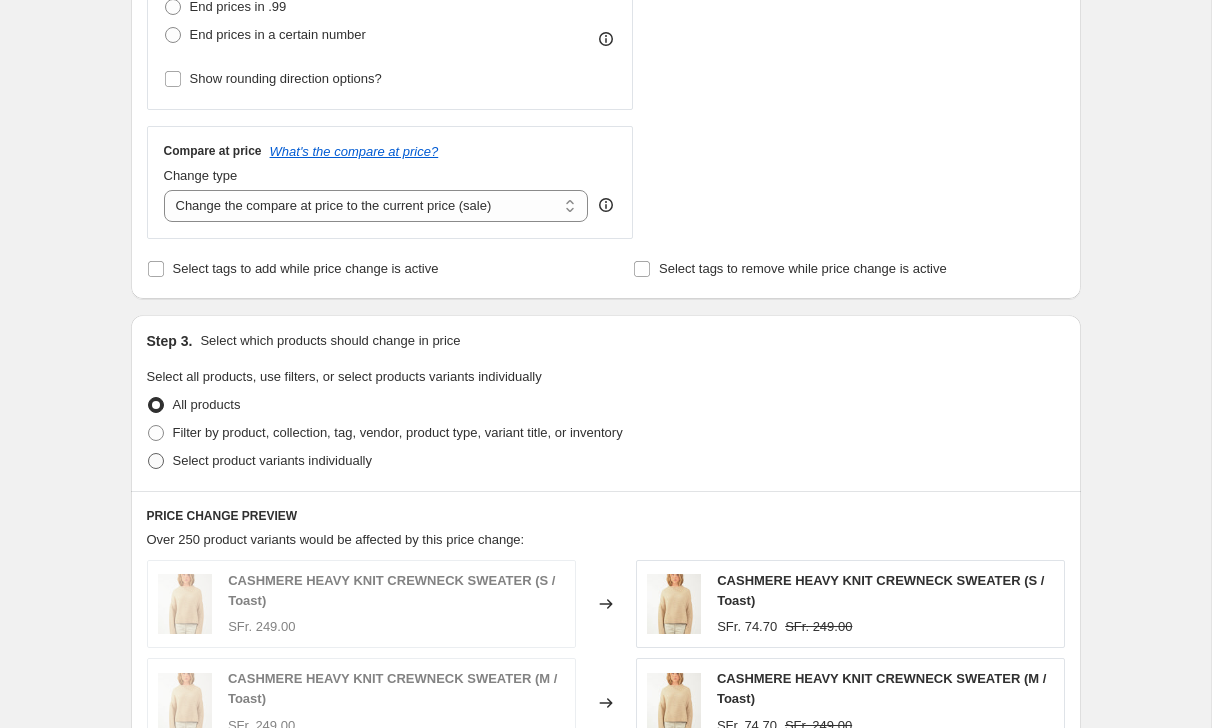 radio on "true" 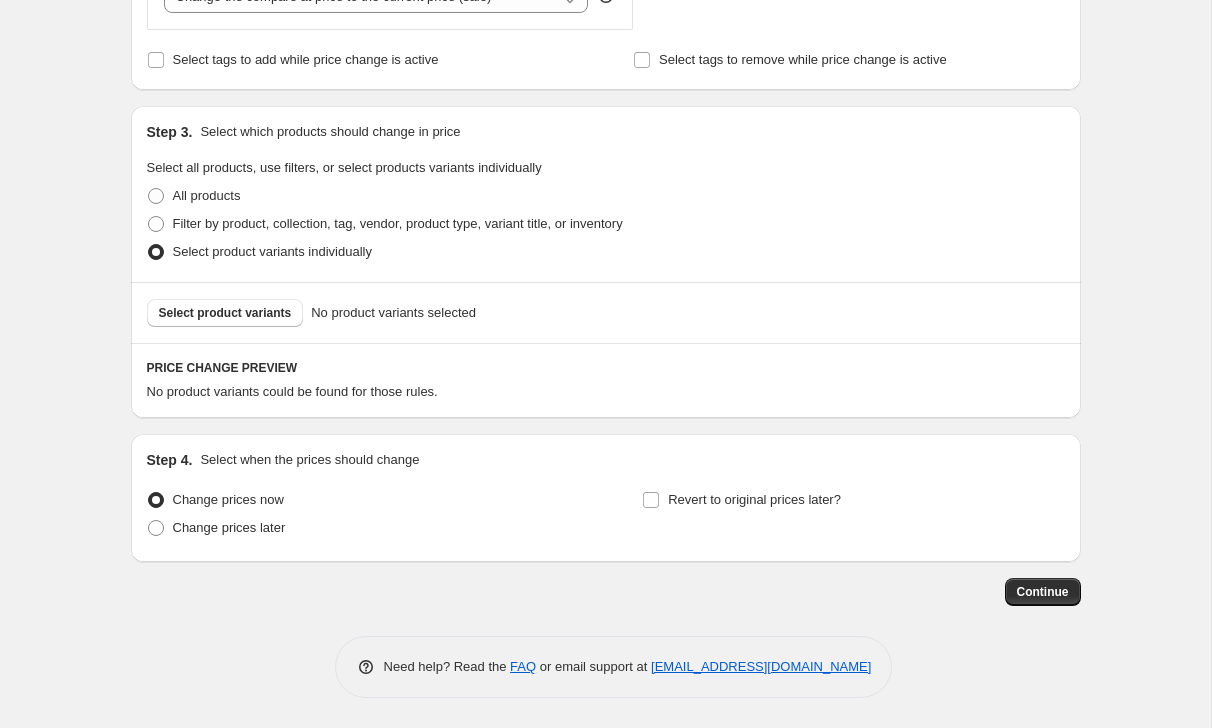 scroll, scrollTop: 828, scrollLeft: 0, axis: vertical 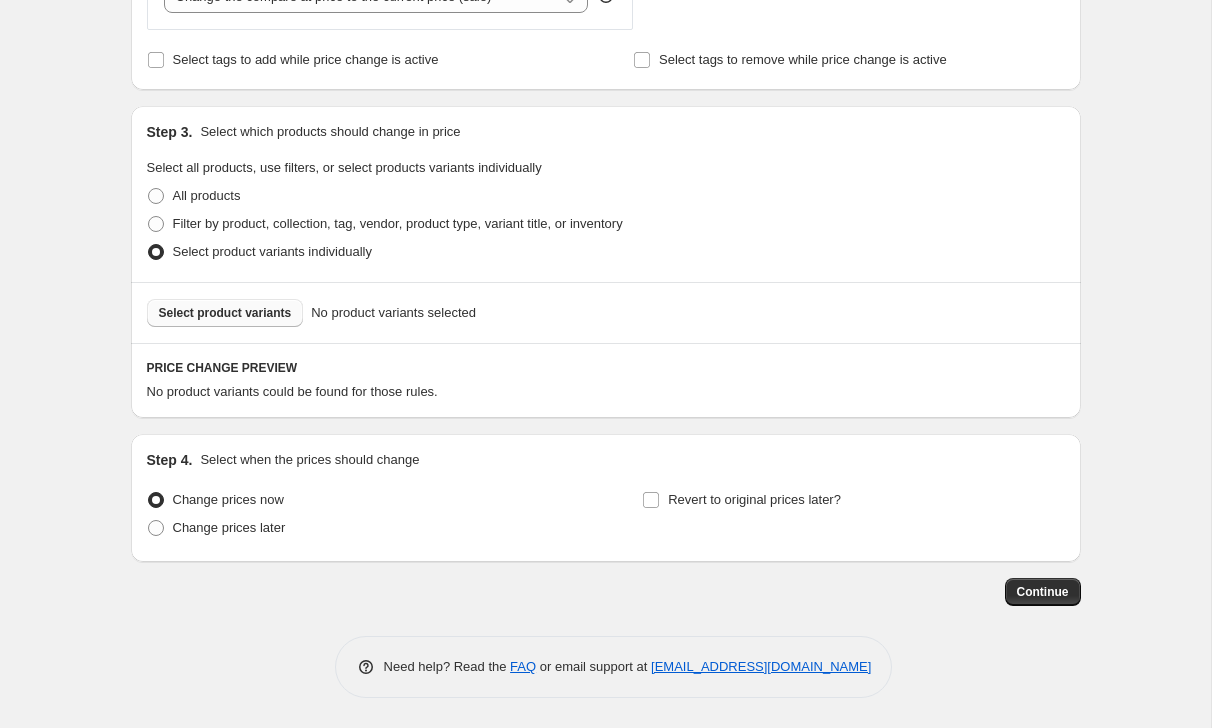 click on "Select product variants" at bounding box center (225, 313) 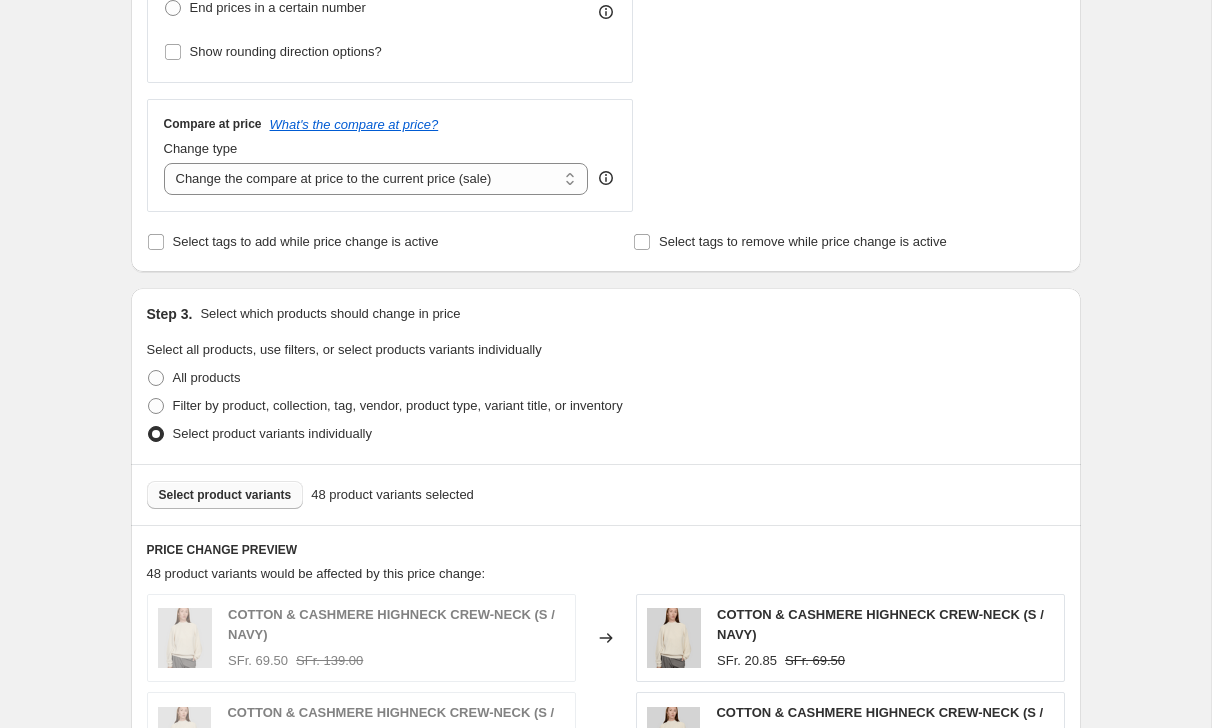 scroll, scrollTop: 636, scrollLeft: 0, axis: vertical 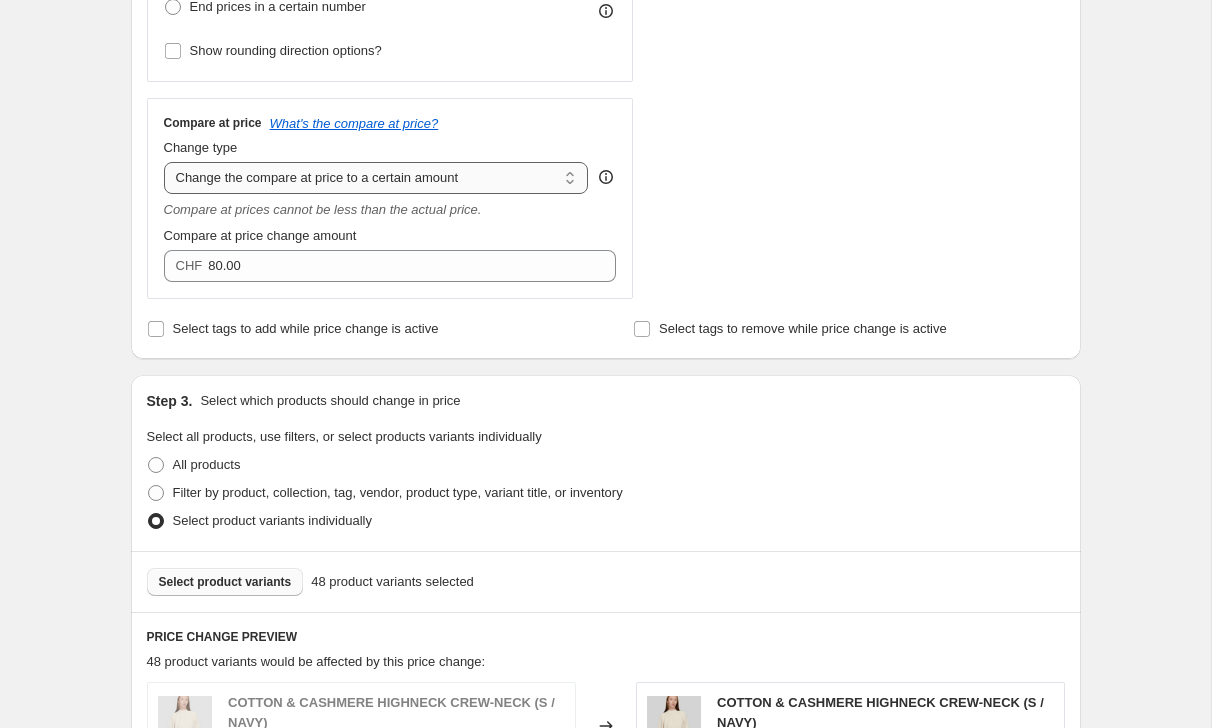 select on "percentage" 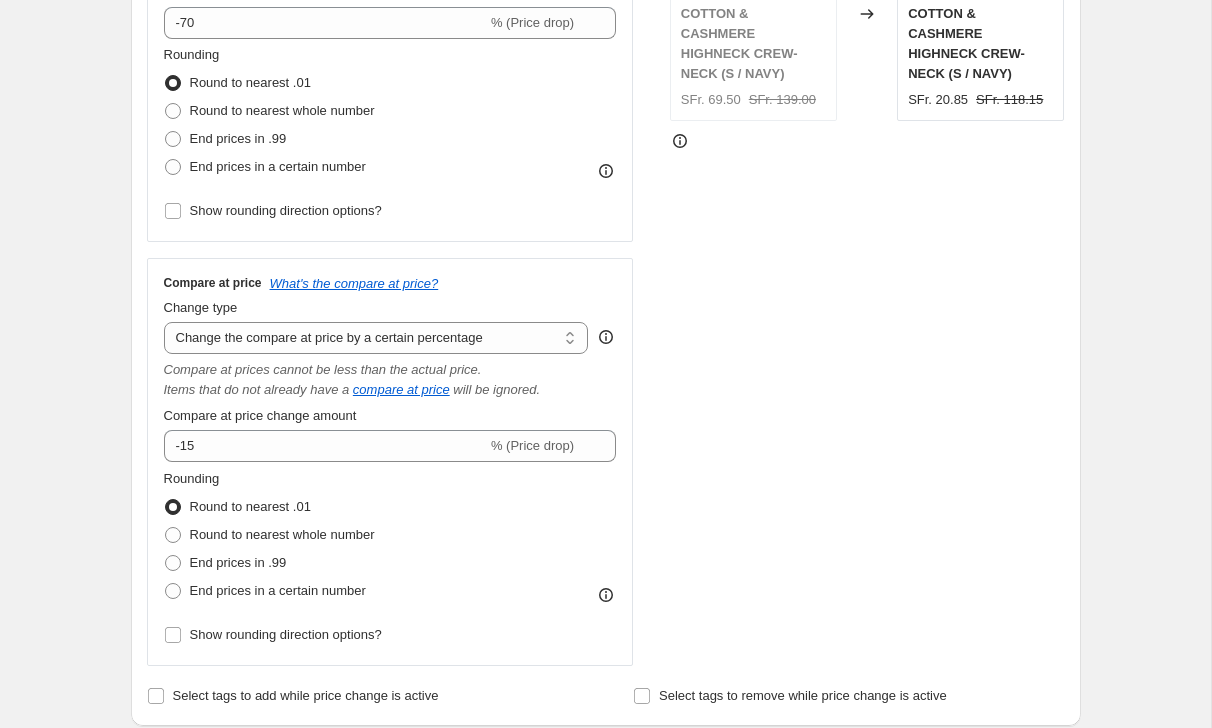 scroll, scrollTop: 438, scrollLeft: 0, axis: vertical 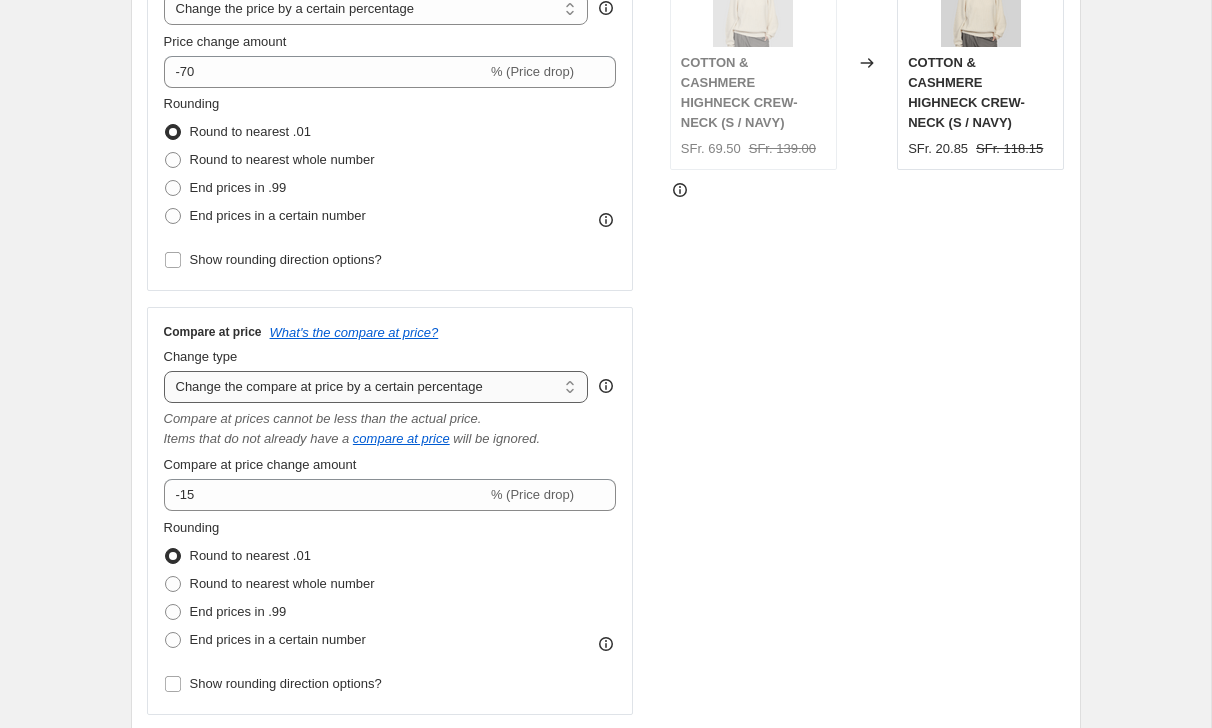 select on "to" 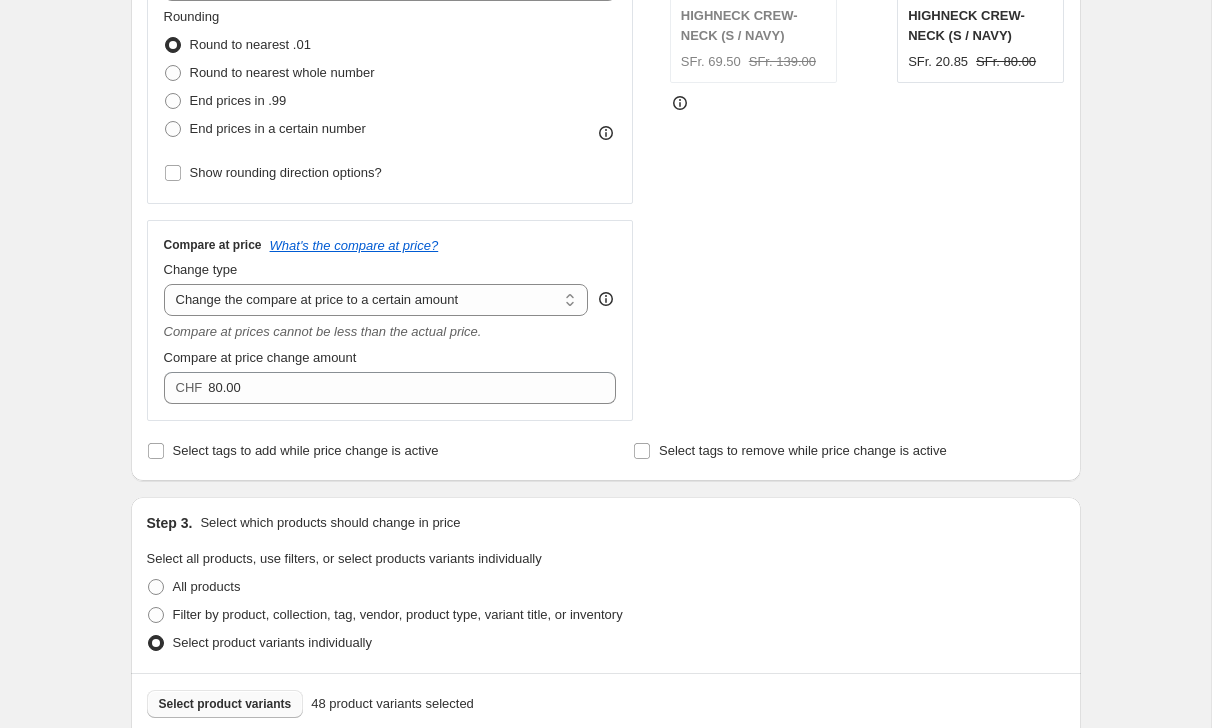 scroll, scrollTop: 538, scrollLeft: 0, axis: vertical 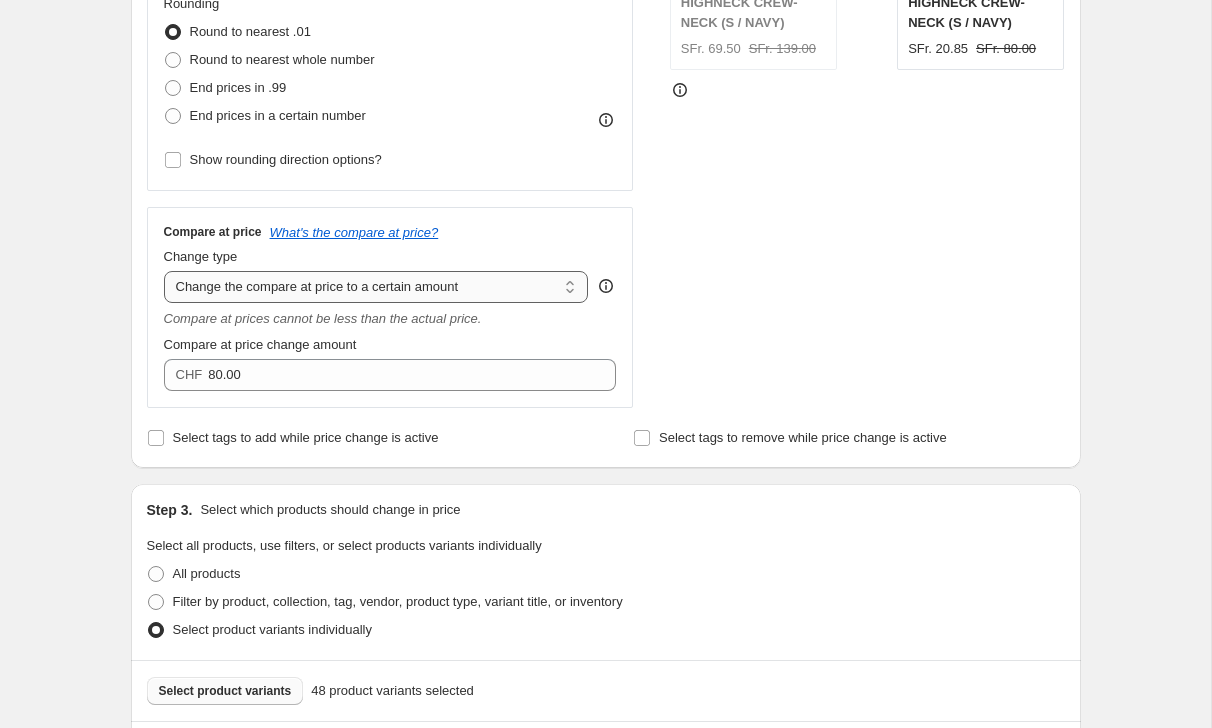 select on "percentage" 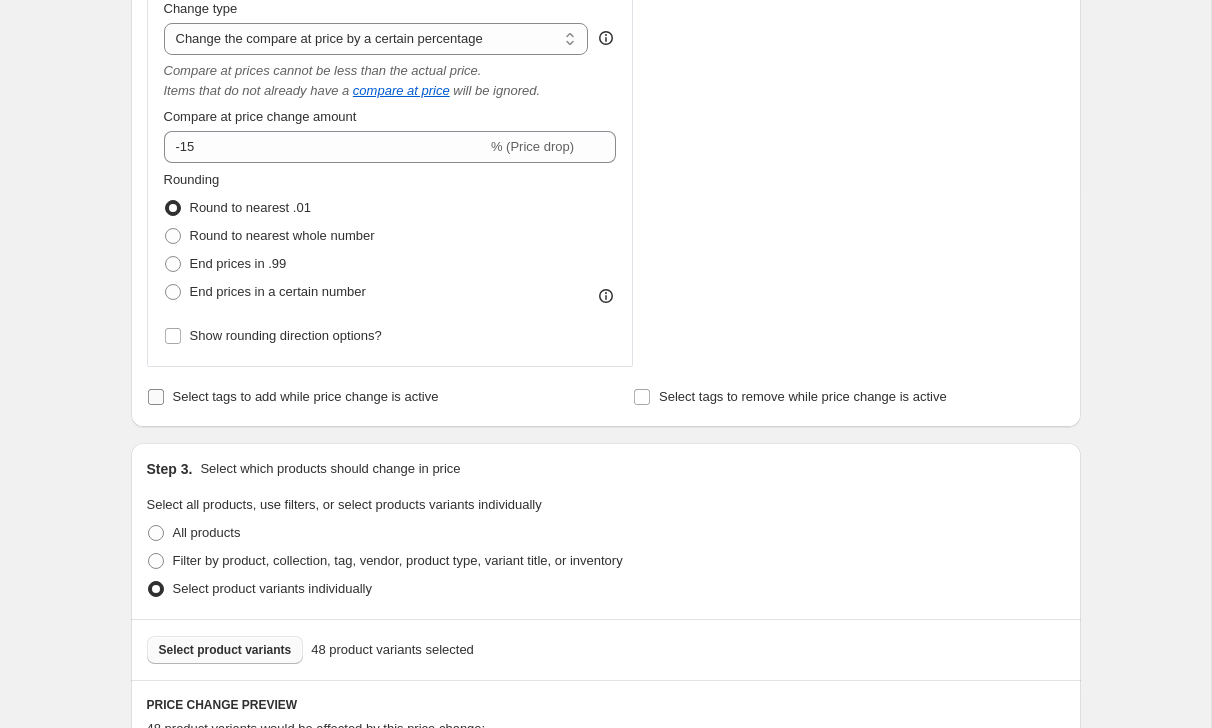 scroll, scrollTop: 783, scrollLeft: 0, axis: vertical 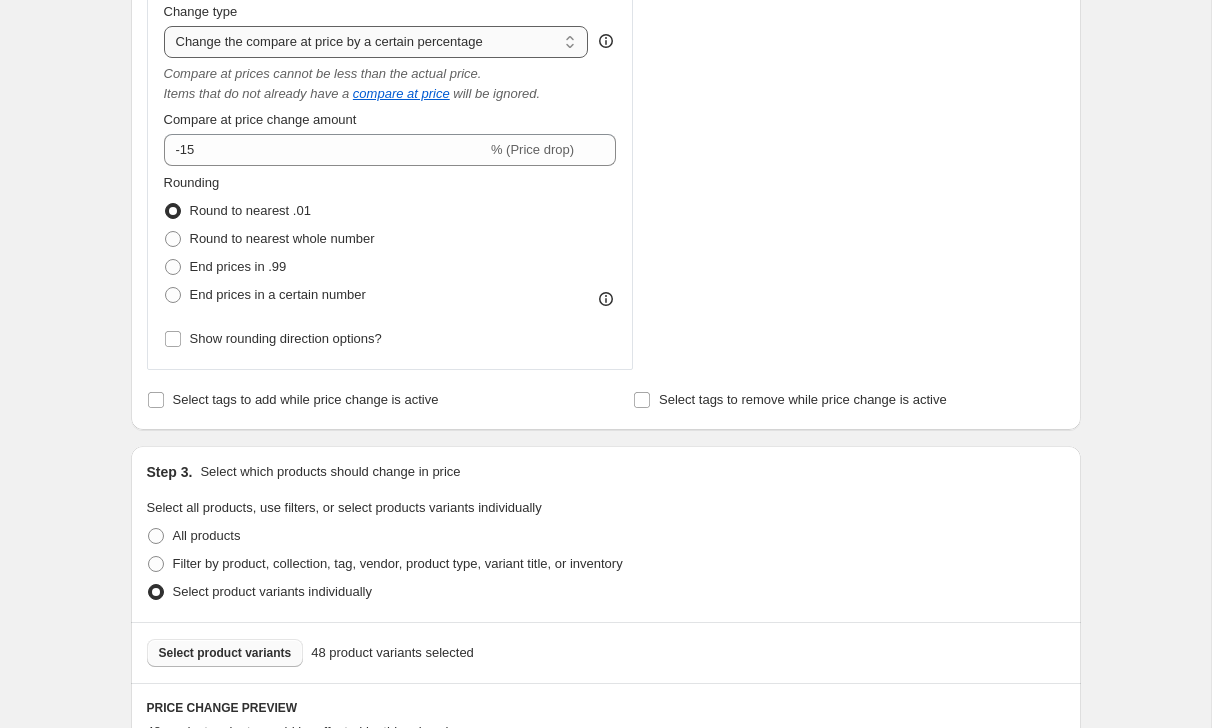 select on "pp" 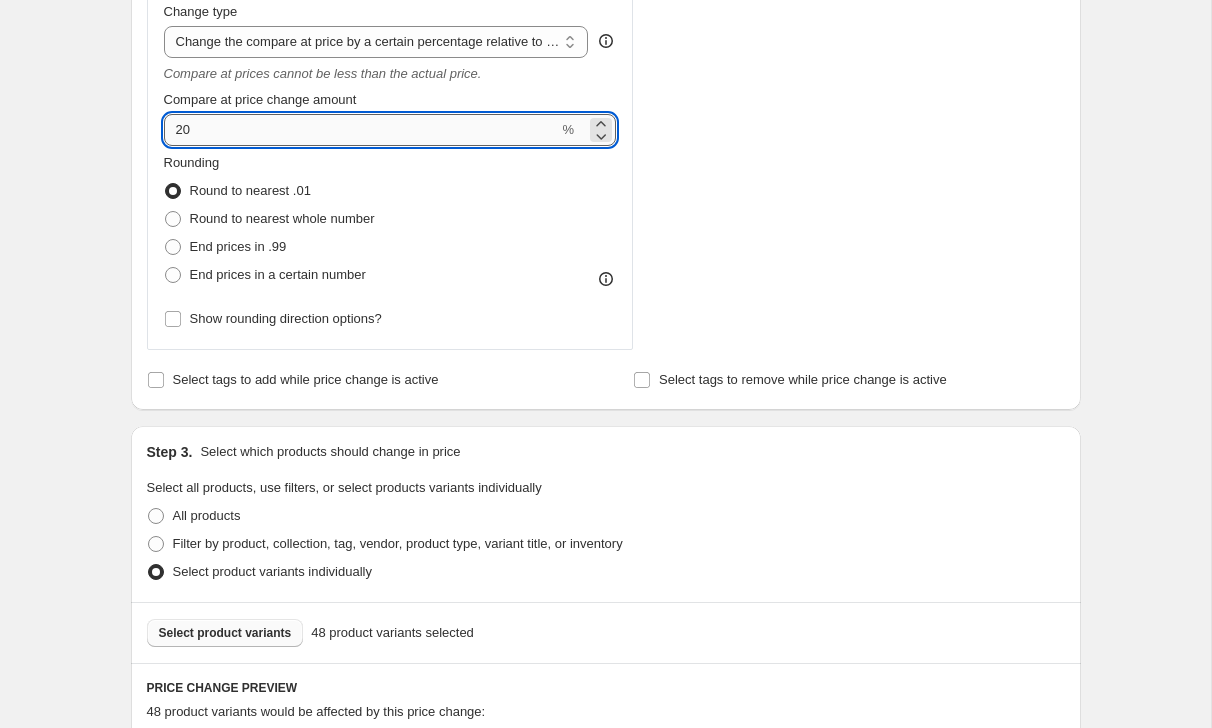click on "20" at bounding box center (361, 130) 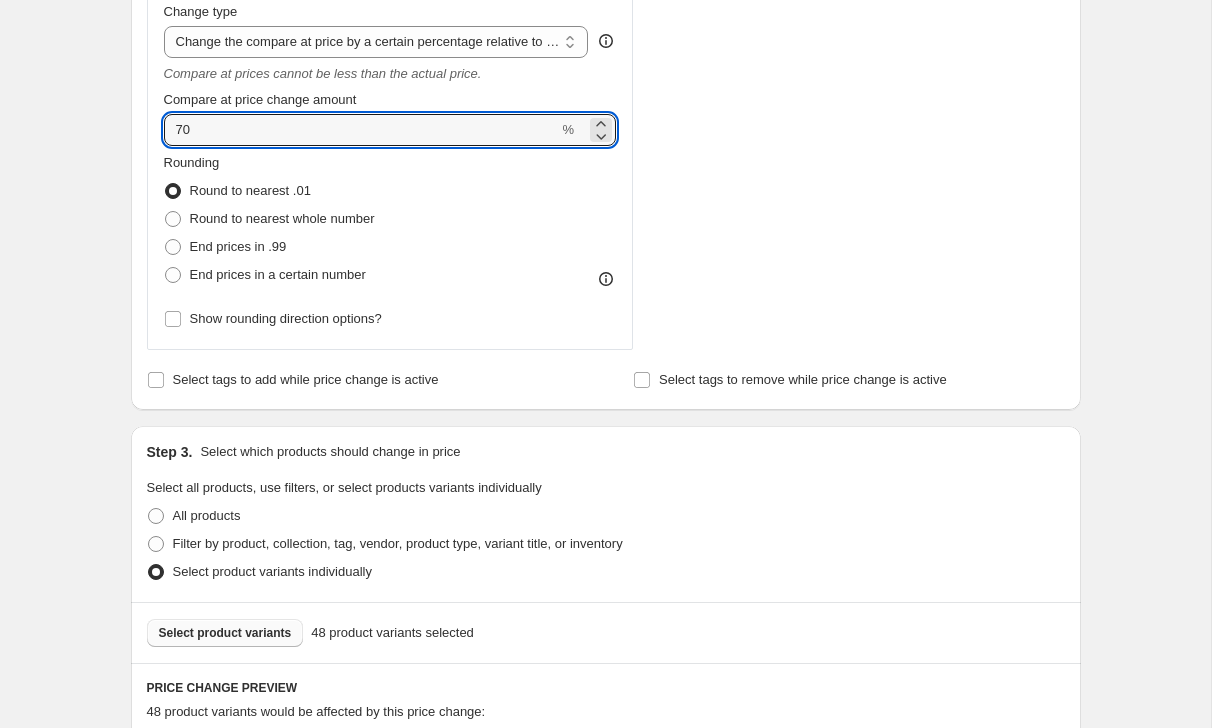 type on "70" 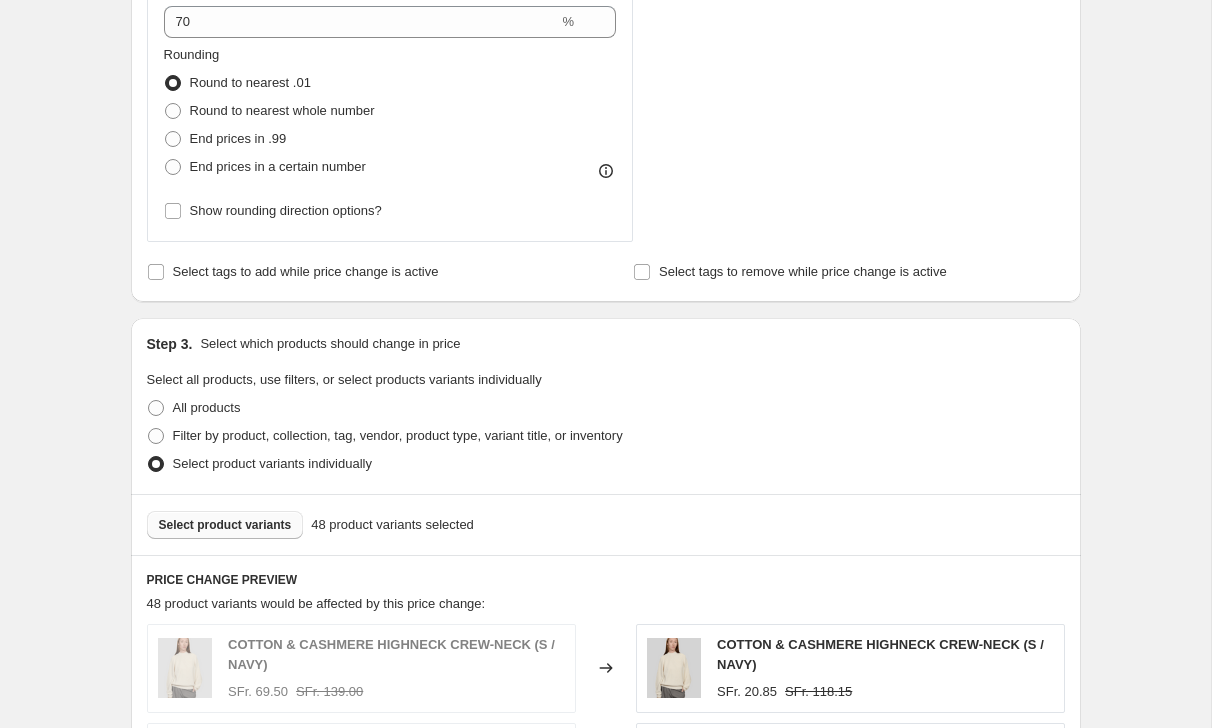 scroll, scrollTop: 831, scrollLeft: 0, axis: vertical 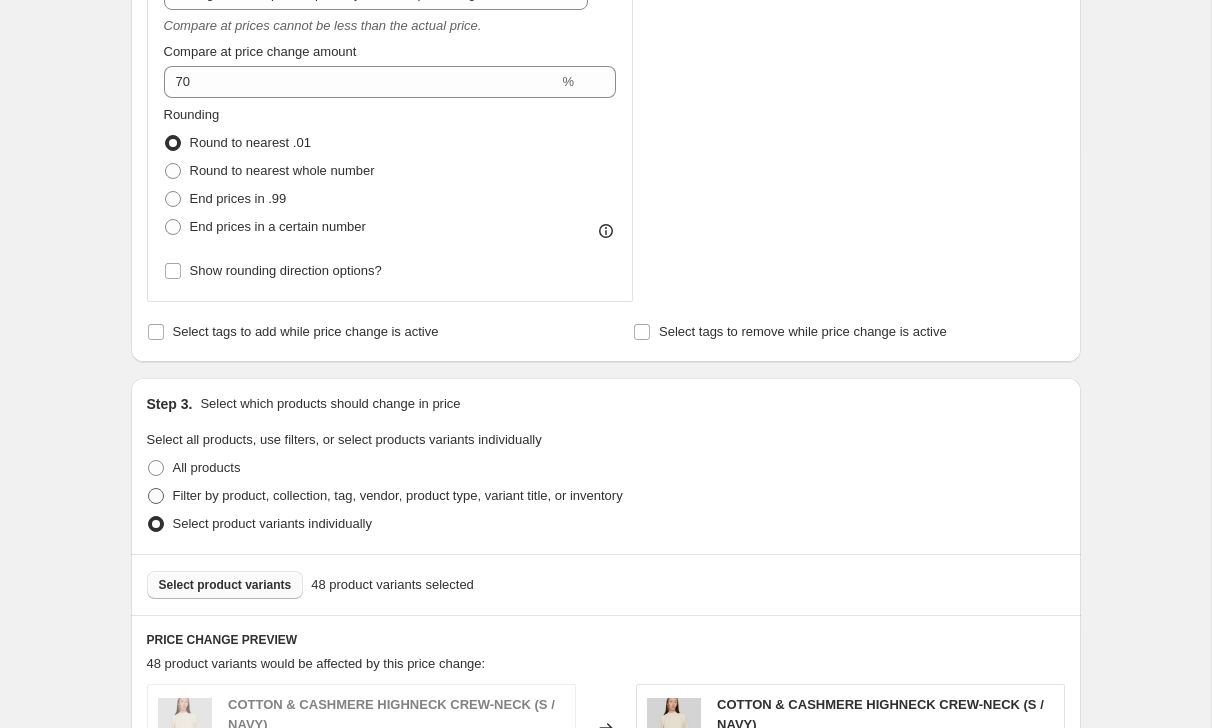click at bounding box center [156, 496] 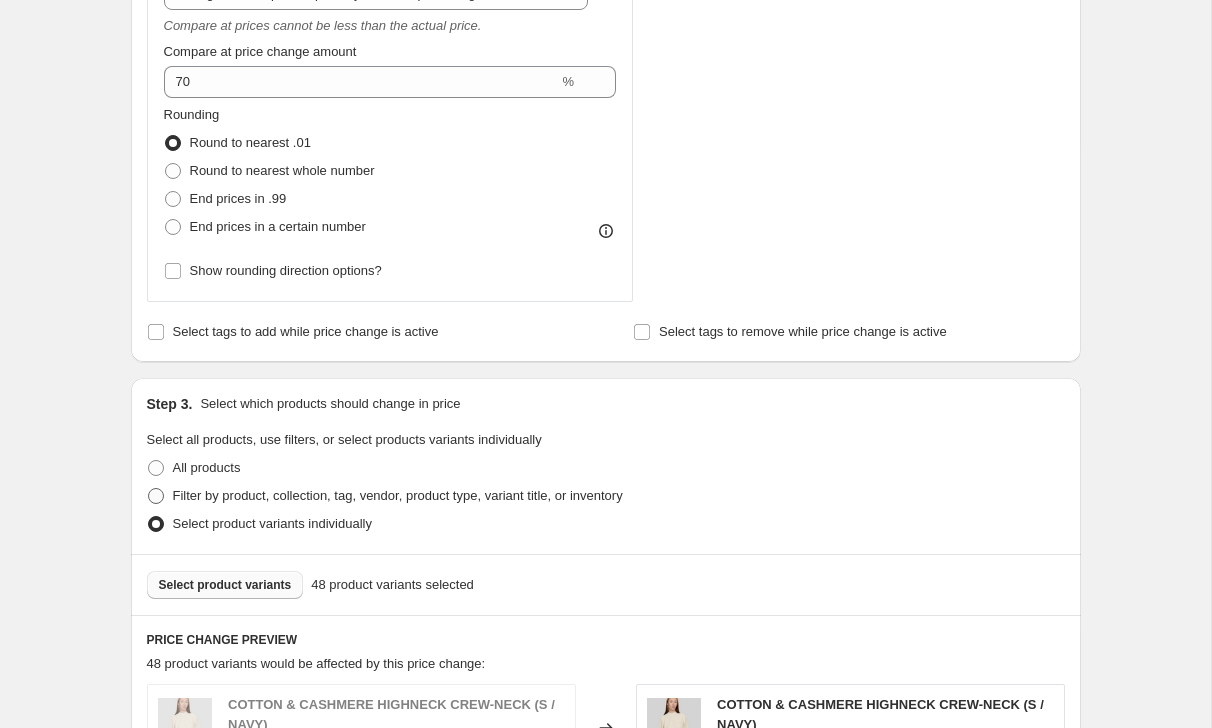 radio on "true" 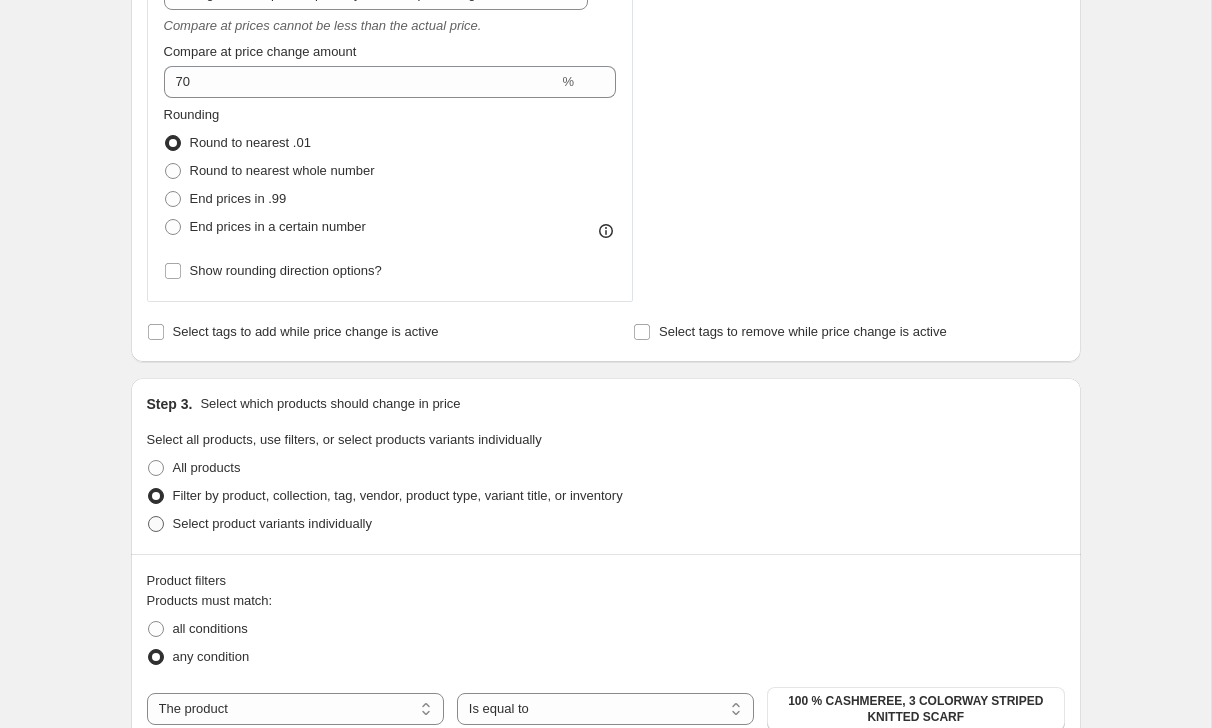 click at bounding box center (156, 524) 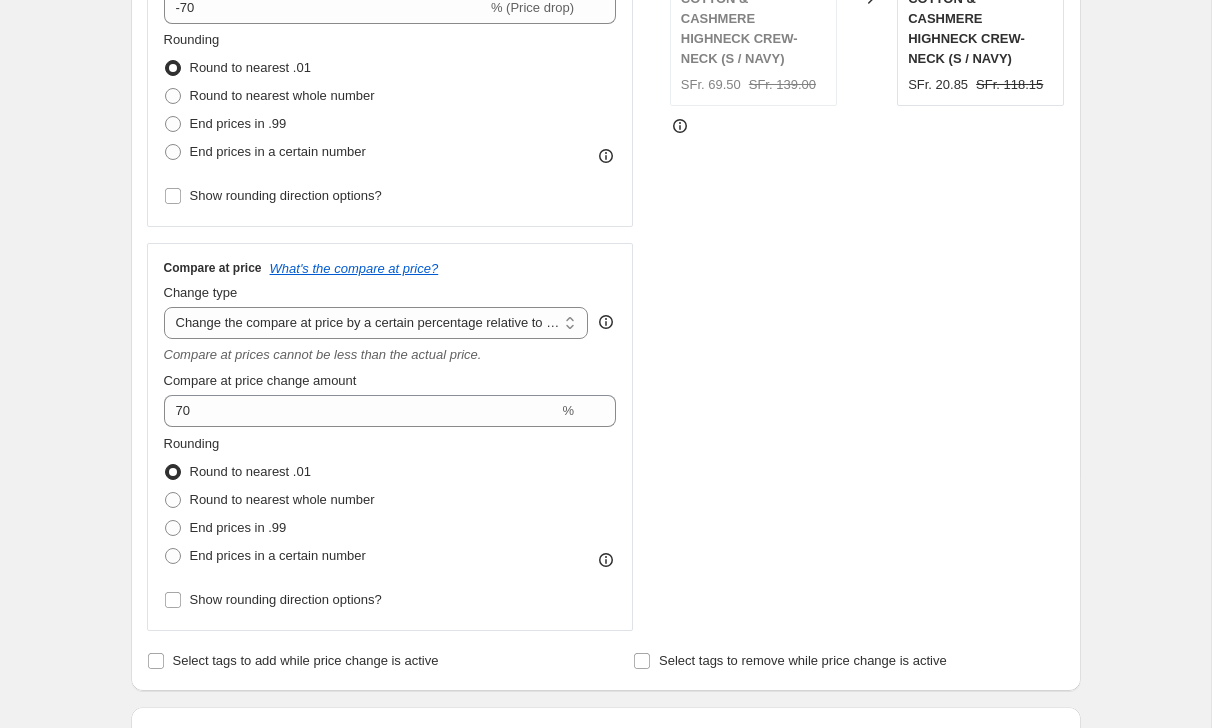 scroll, scrollTop: 496, scrollLeft: 0, axis: vertical 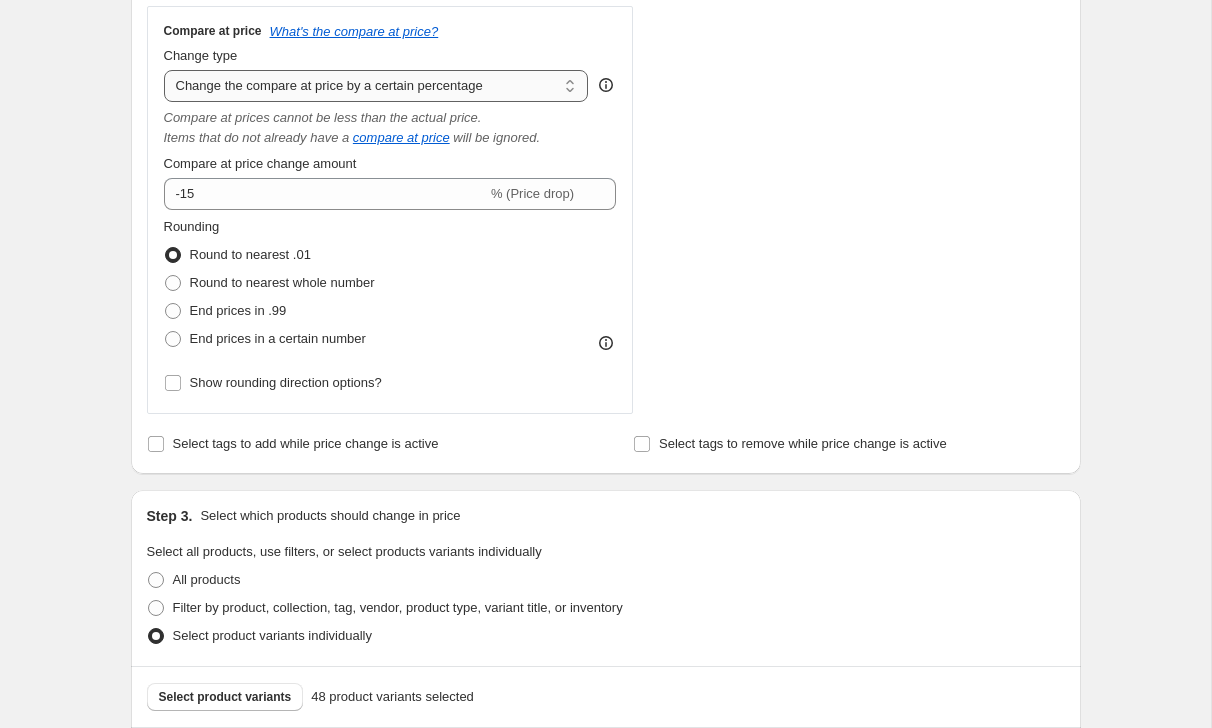 select on "bp" 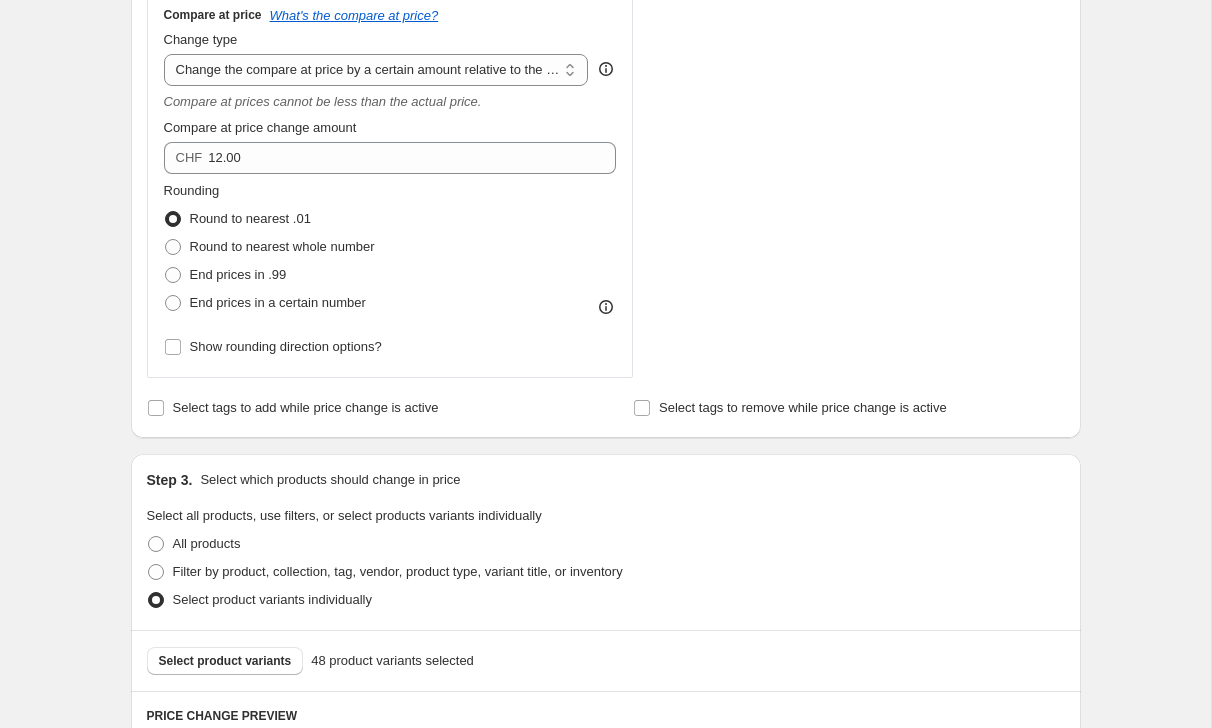 scroll, scrollTop: 758, scrollLeft: 0, axis: vertical 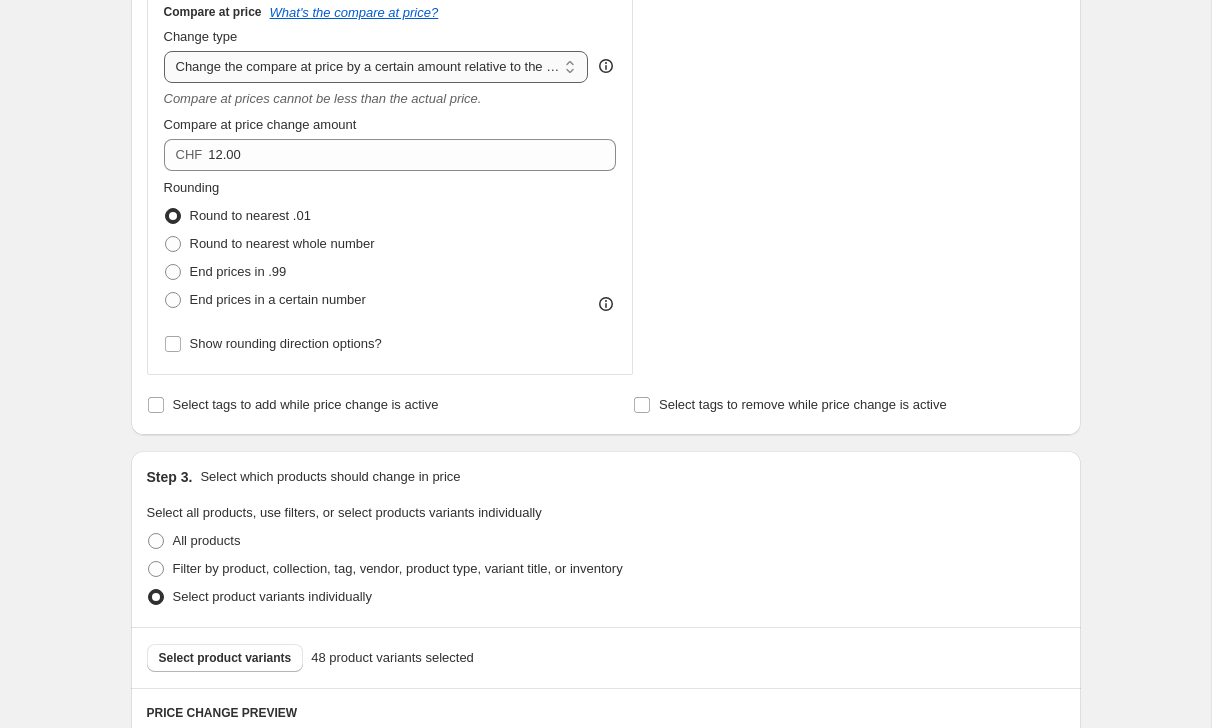 select on "pp" 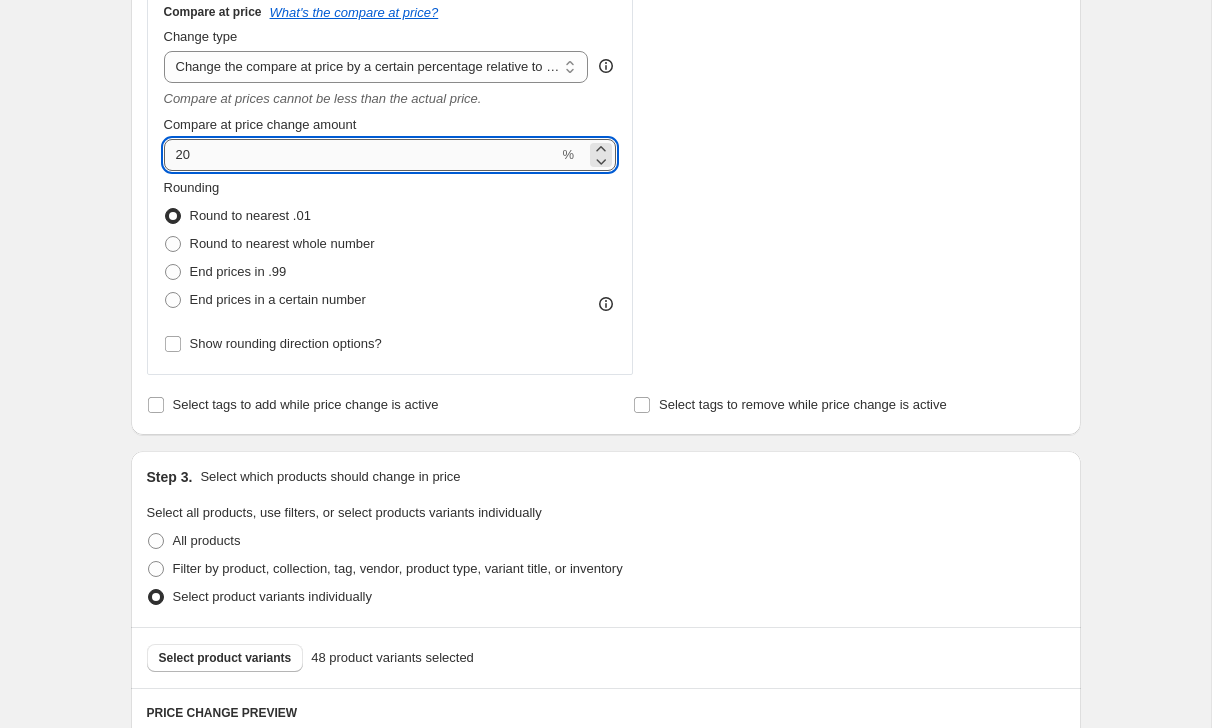 click on "20" at bounding box center (361, 155) 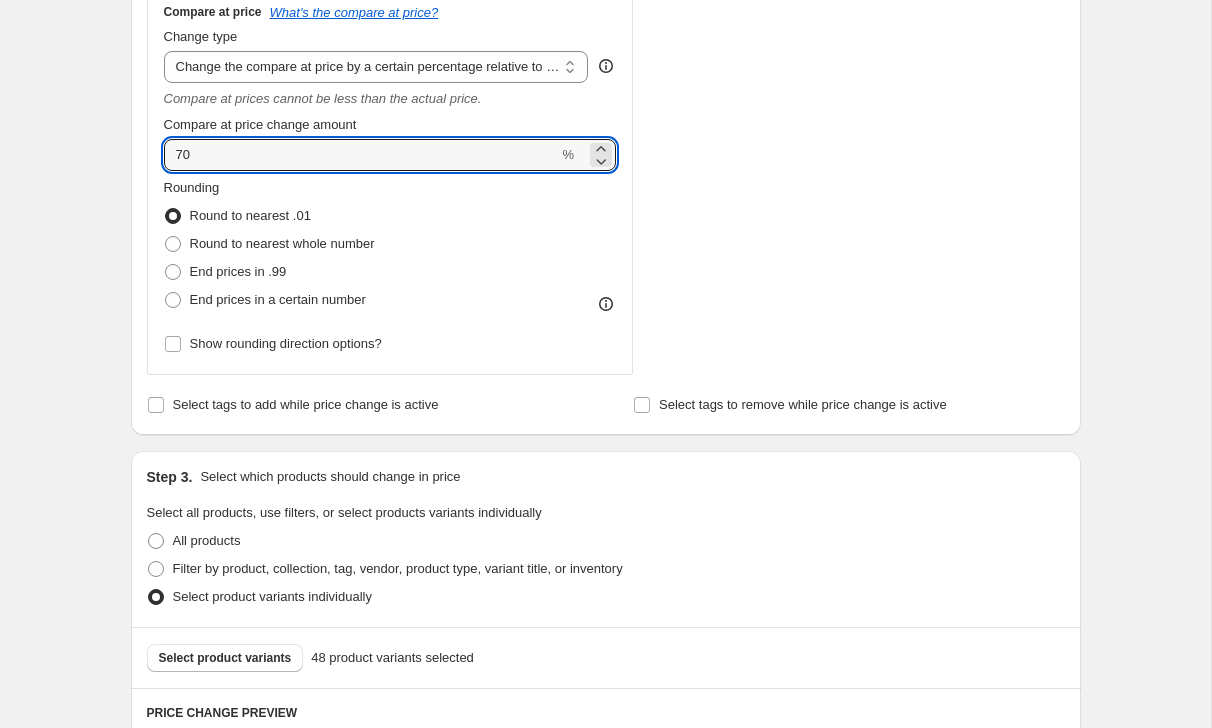 type on "70" 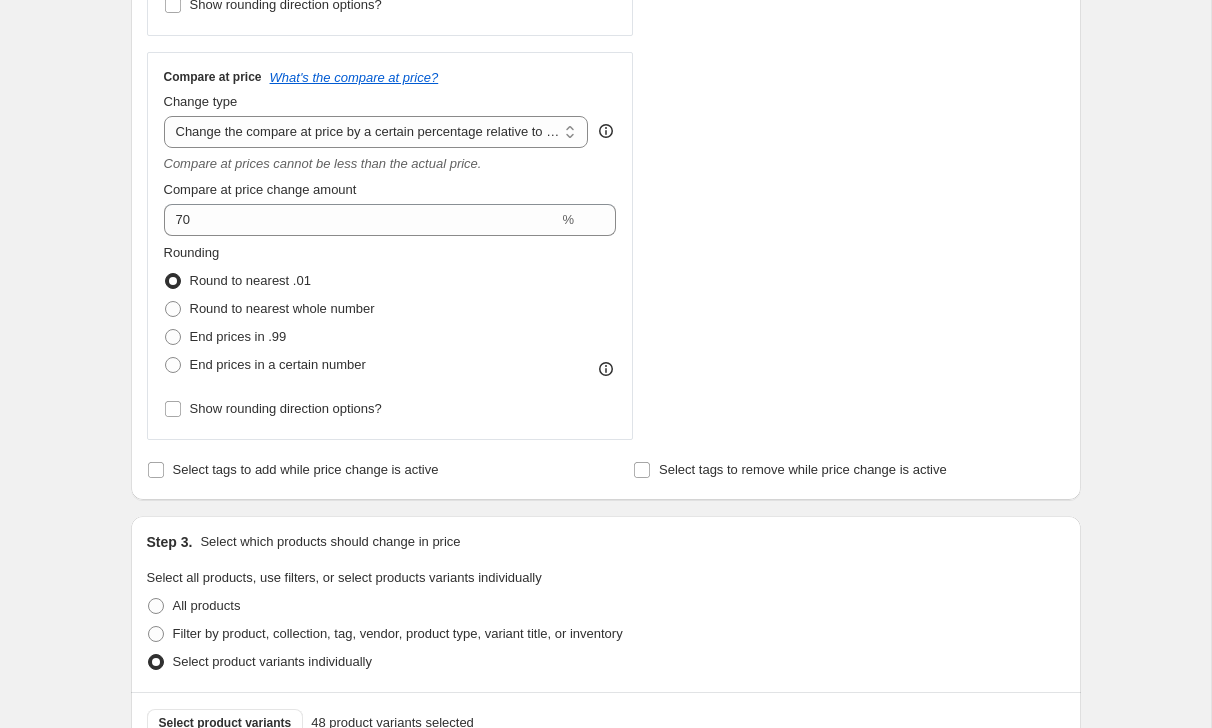 scroll, scrollTop: 681, scrollLeft: 0, axis: vertical 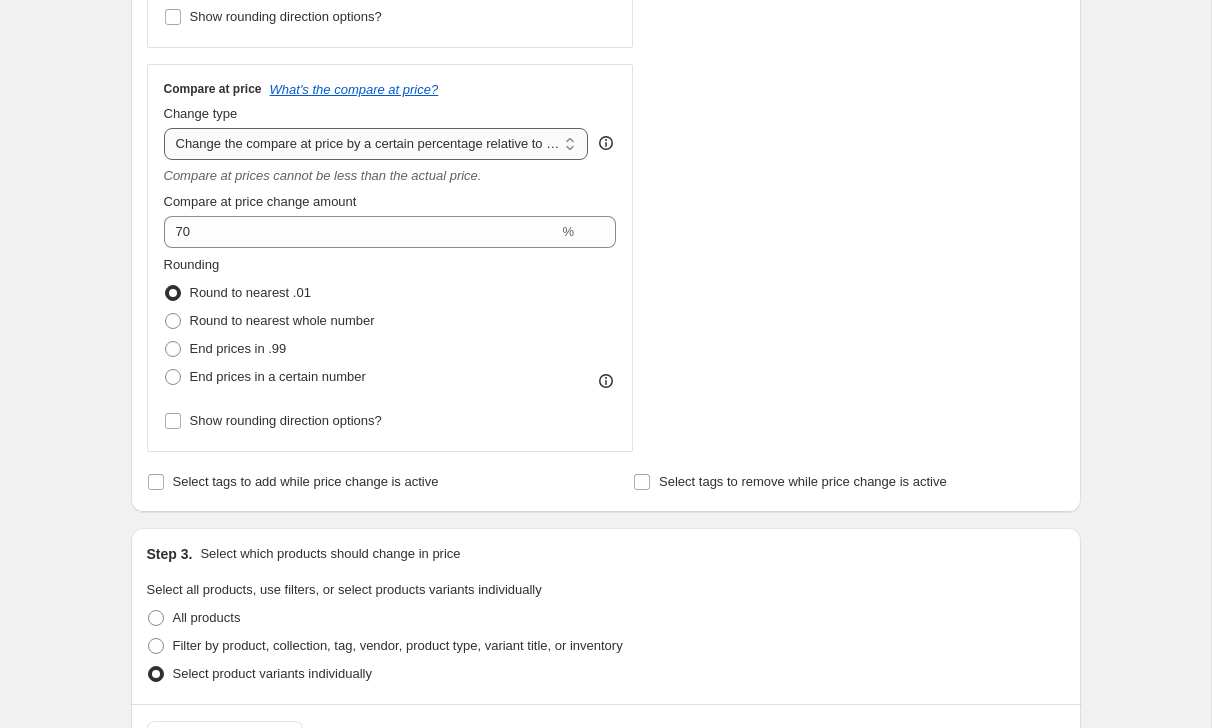 select on "no_change" 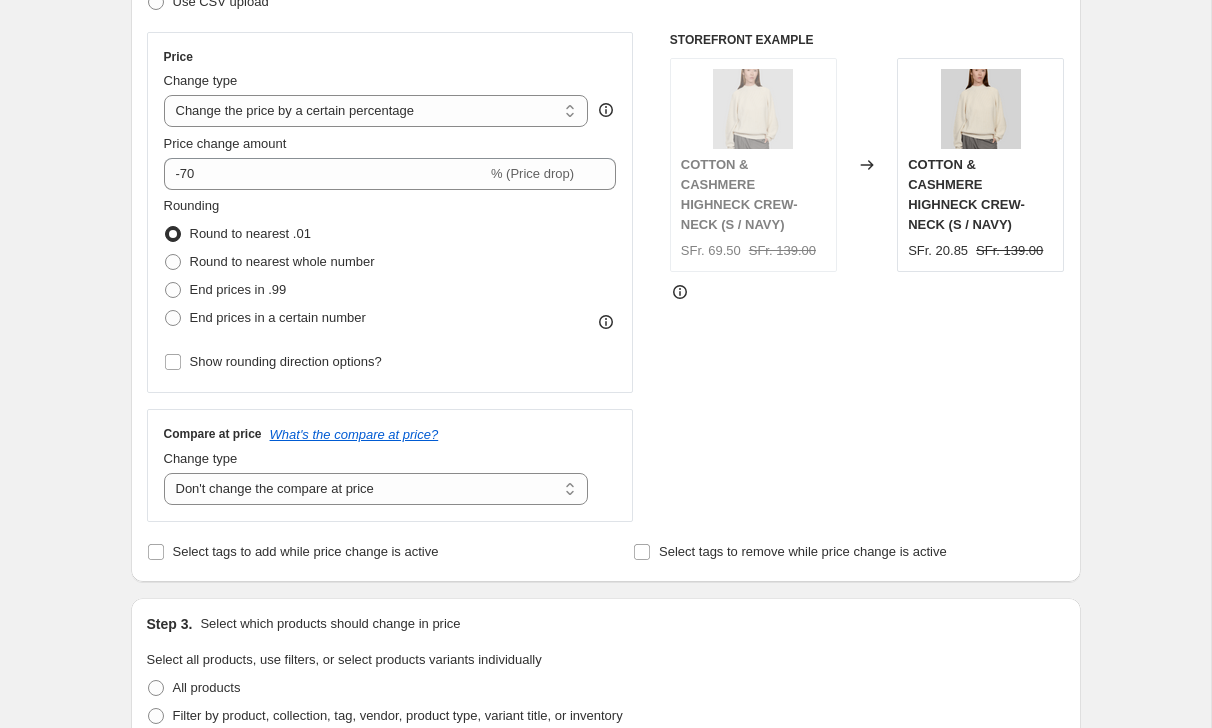 scroll, scrollTop: 271, scrollLeft: 0, axis: vertical 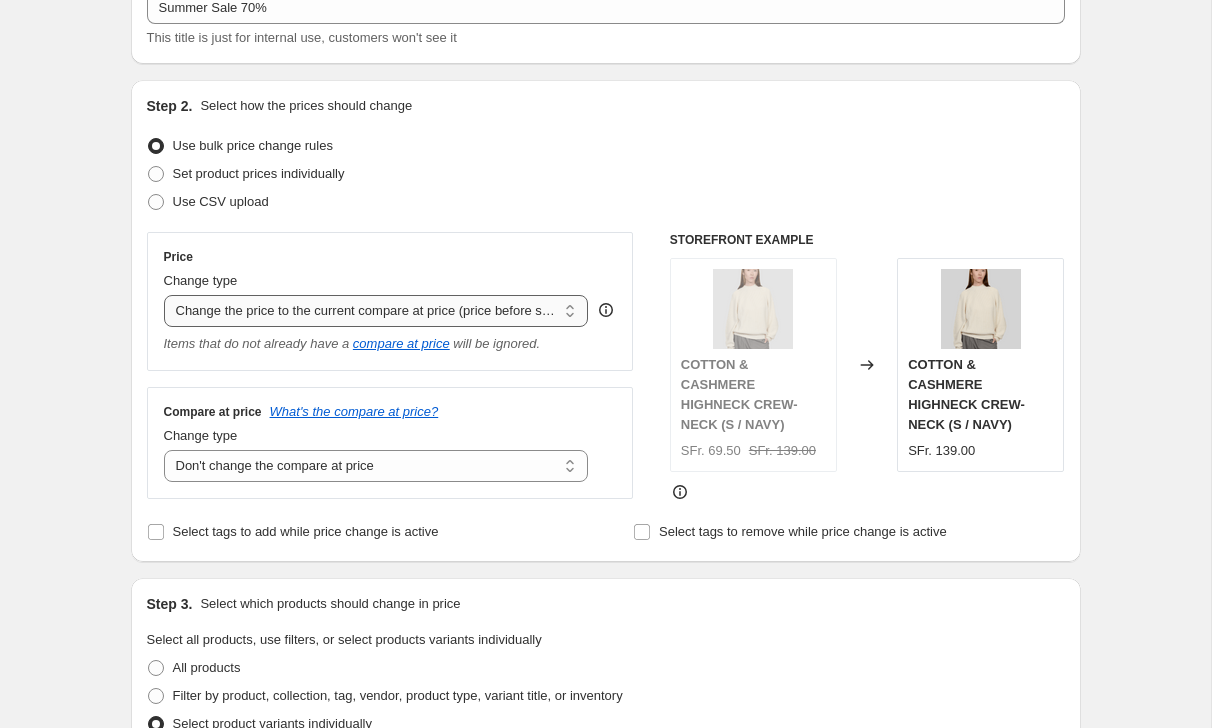 select on "pcap" 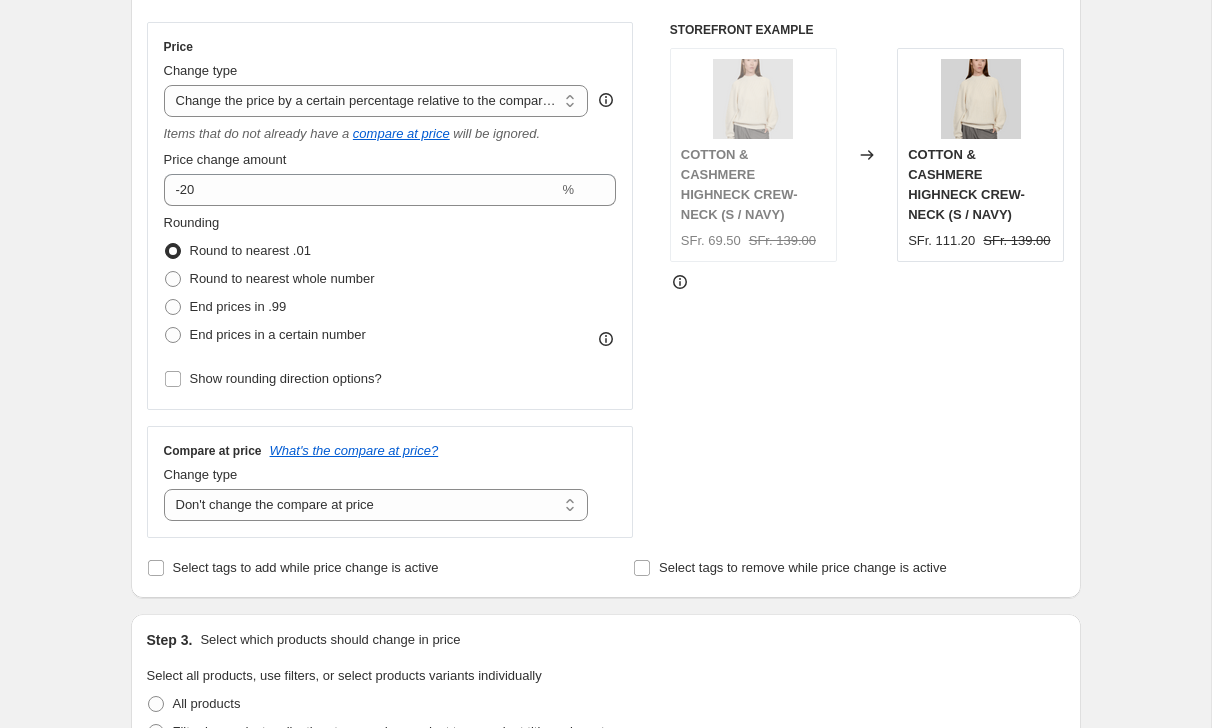 scroll, scrollTop: 341, scrollLeft: 0, axis: vertical 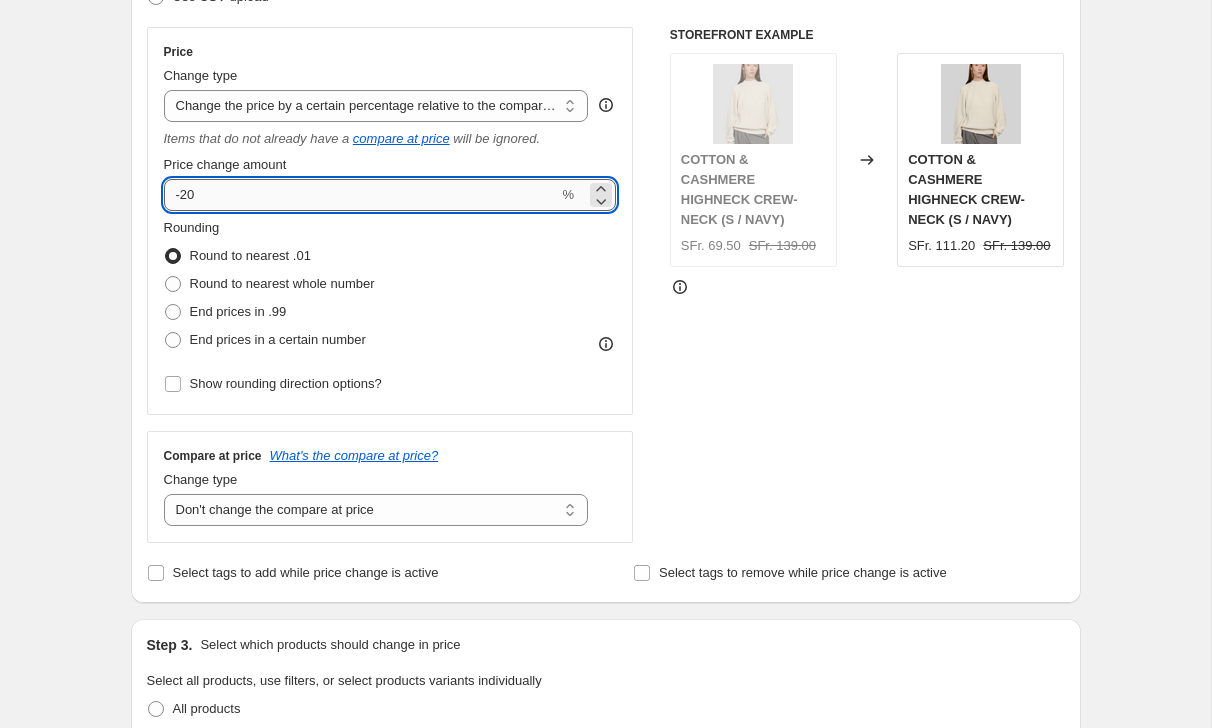 click on "-20" at bounding box center [361, 195] 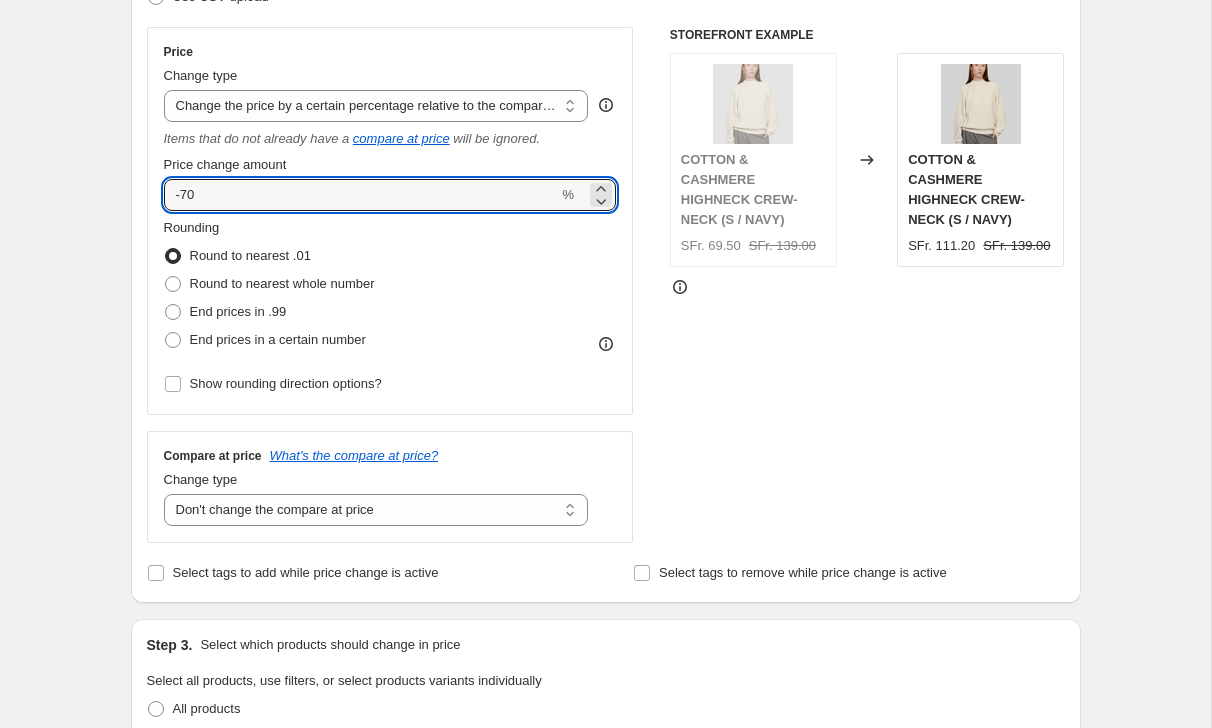 type on "-70" 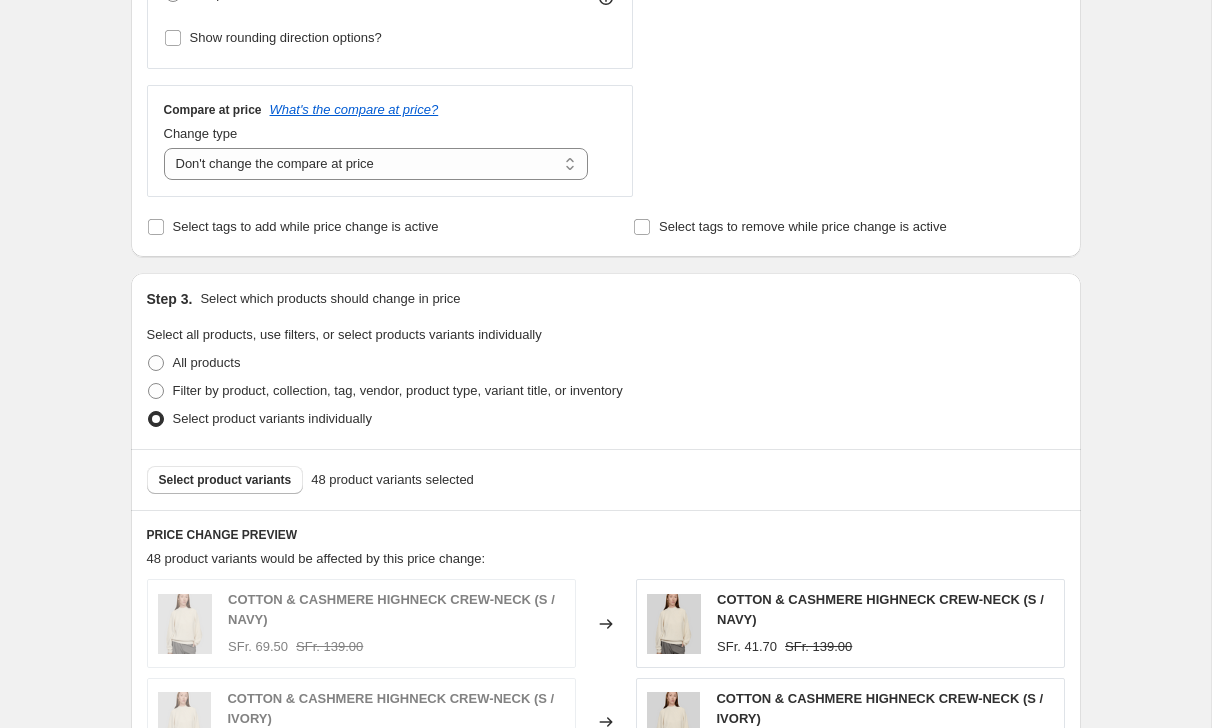 scroll, scrollTop: 683, scrollLeft: 0, axis: vertical 